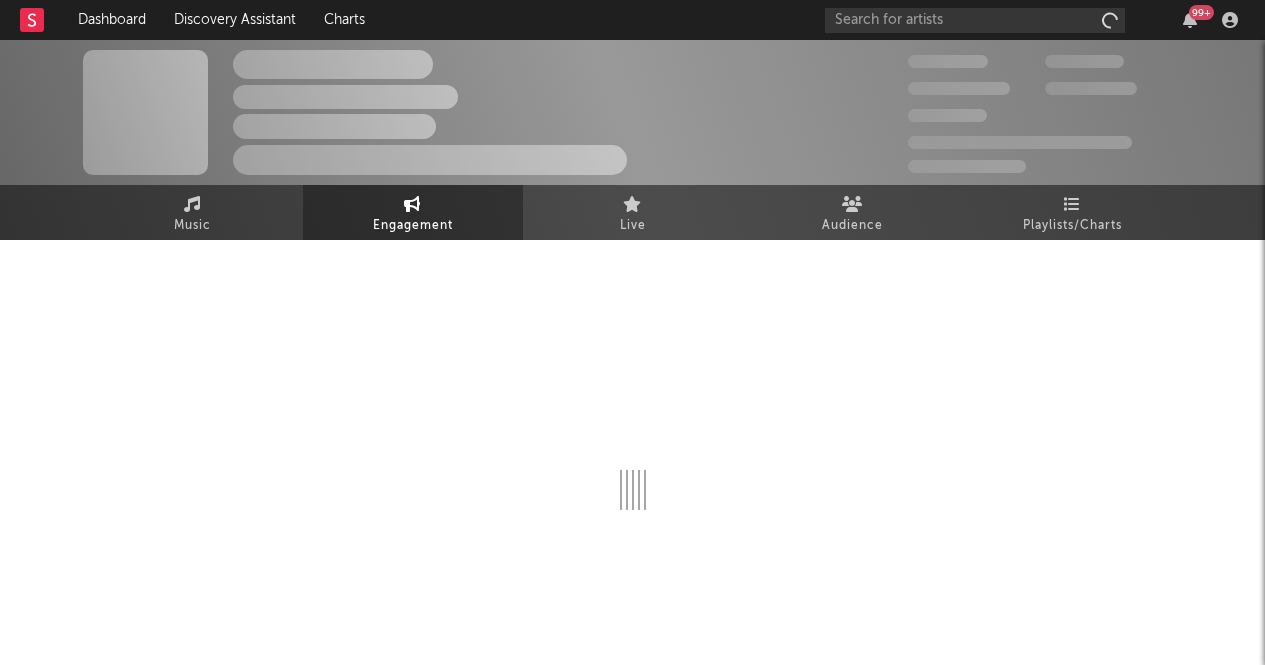 scroll, scrollTop: 0, scrollLeft: 0, axis: both 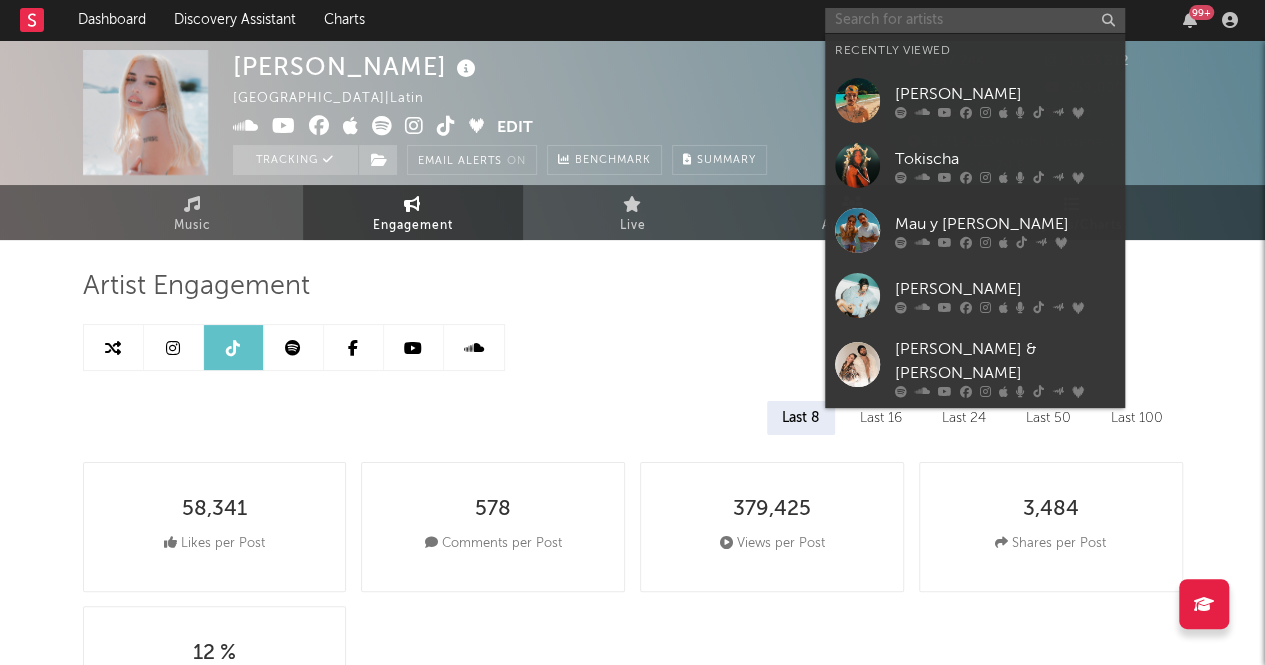 click at bounding box center [975, 20] 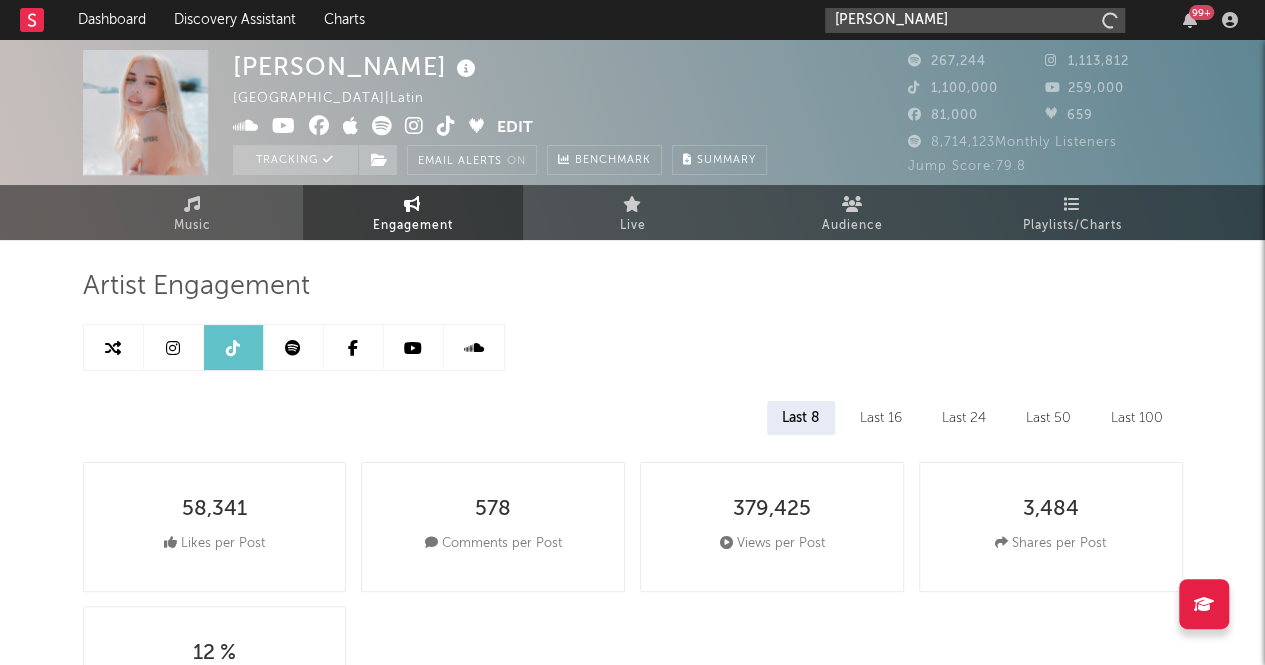 type on "[PERSON_NAME]" 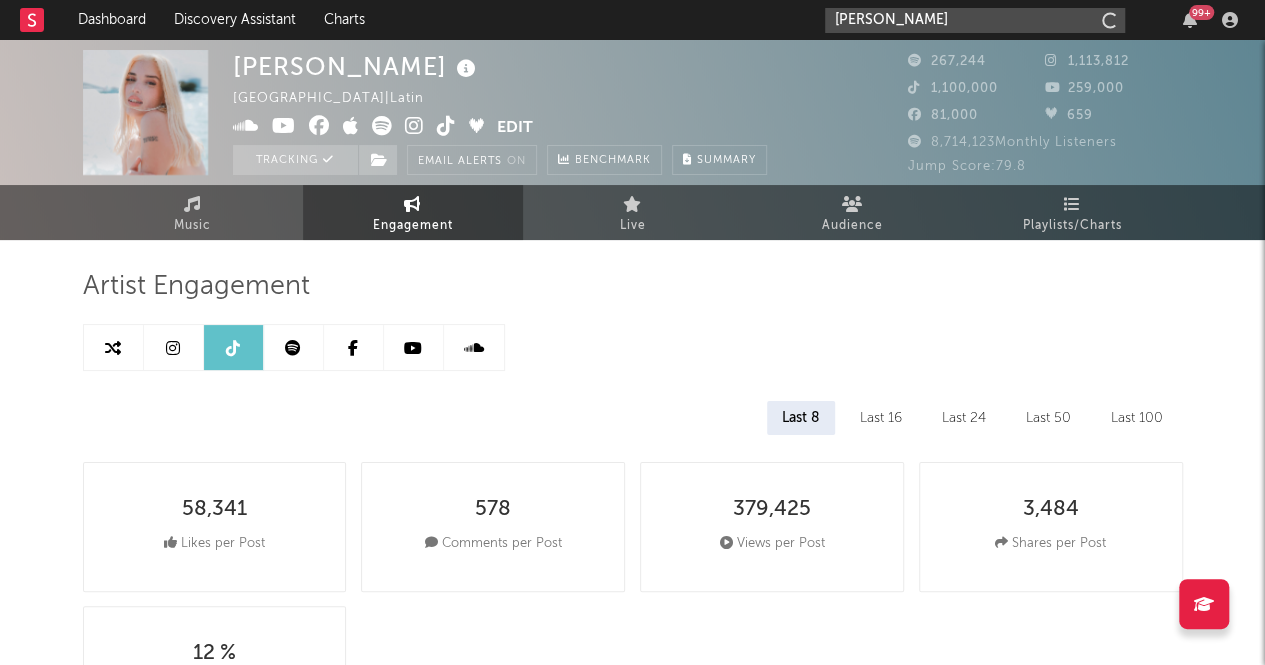 select on "6m" 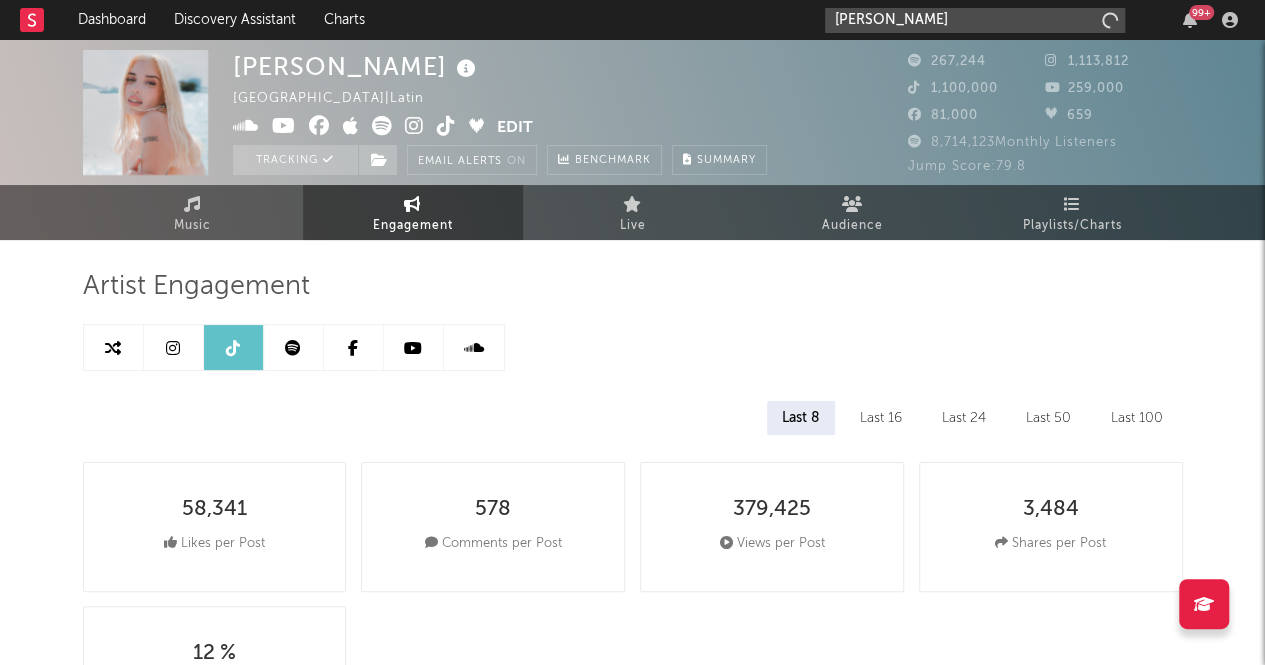 select on "6m" 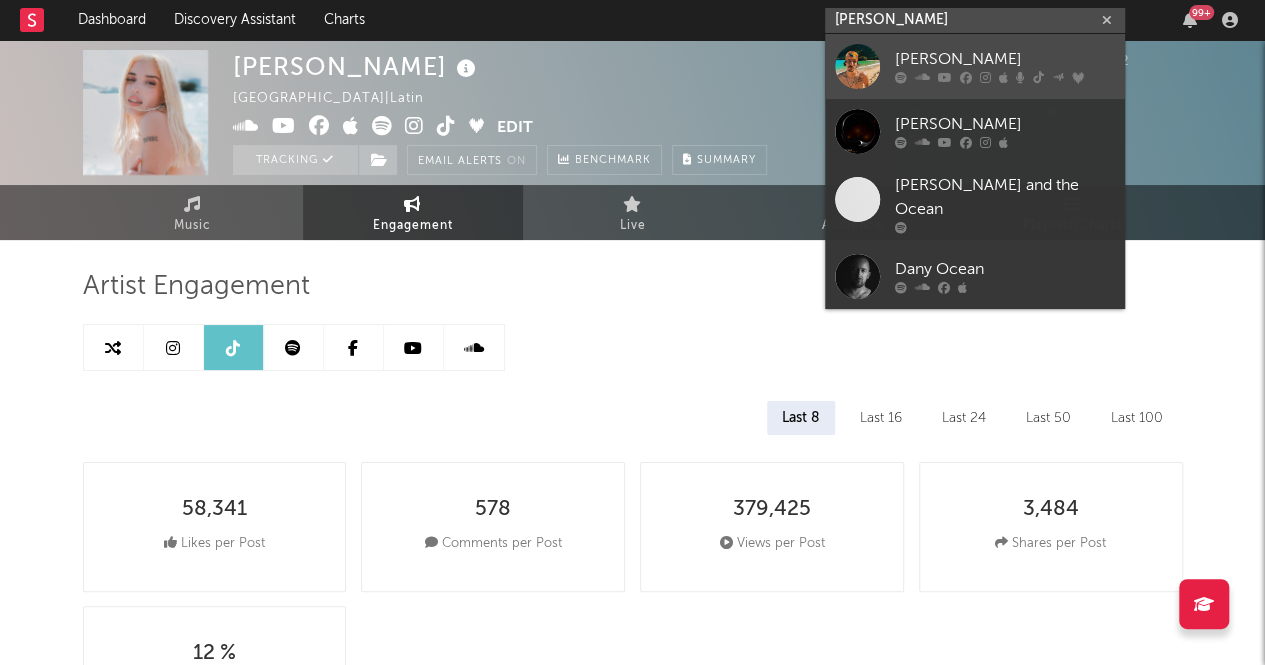 type on "[PERSON_NAME]" 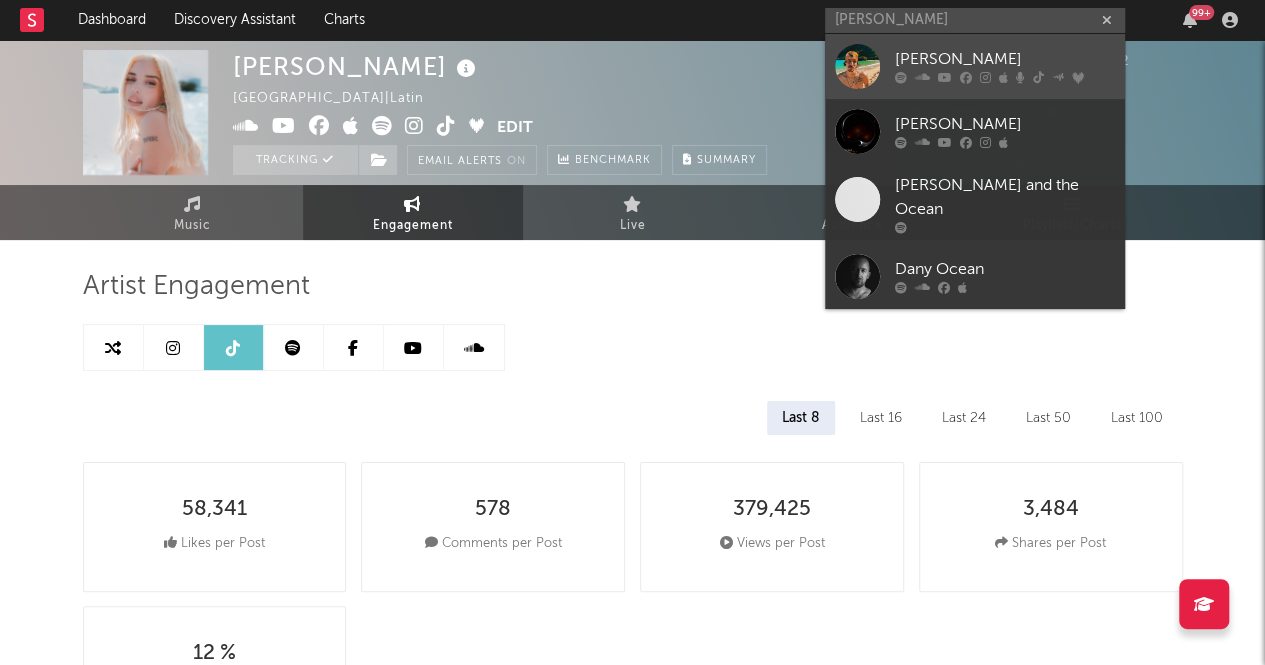 click on "[PERSON_NAME]" at bounding box center (1005, 60) 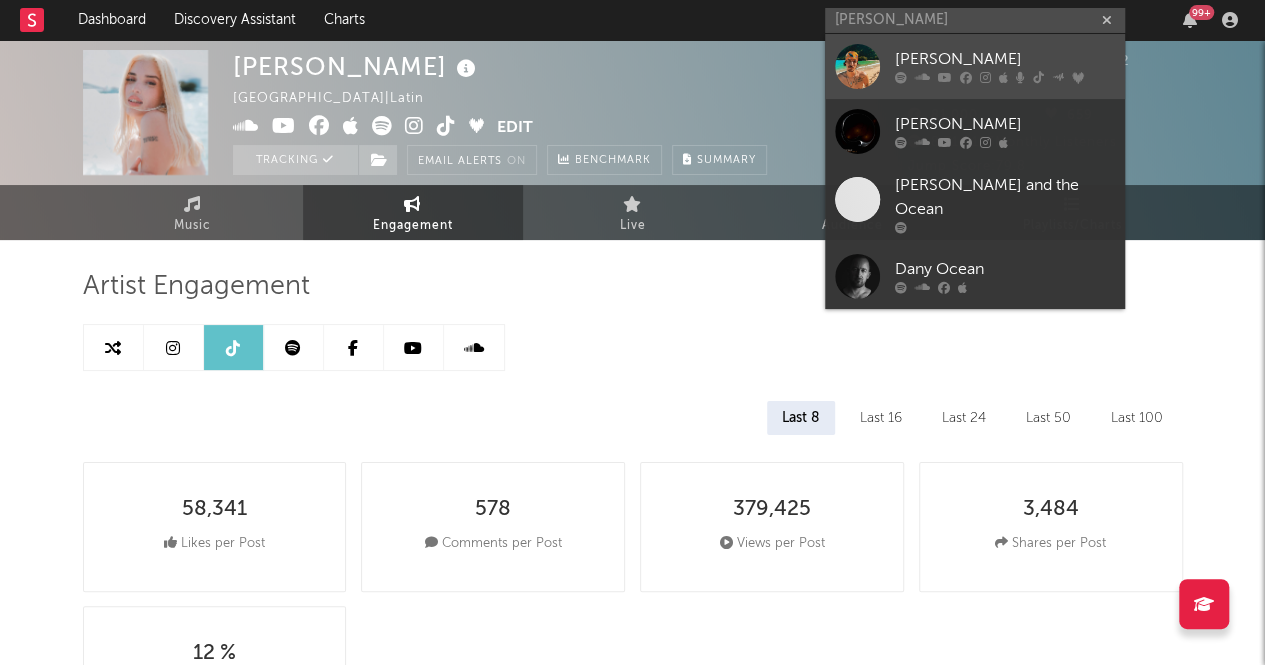 type 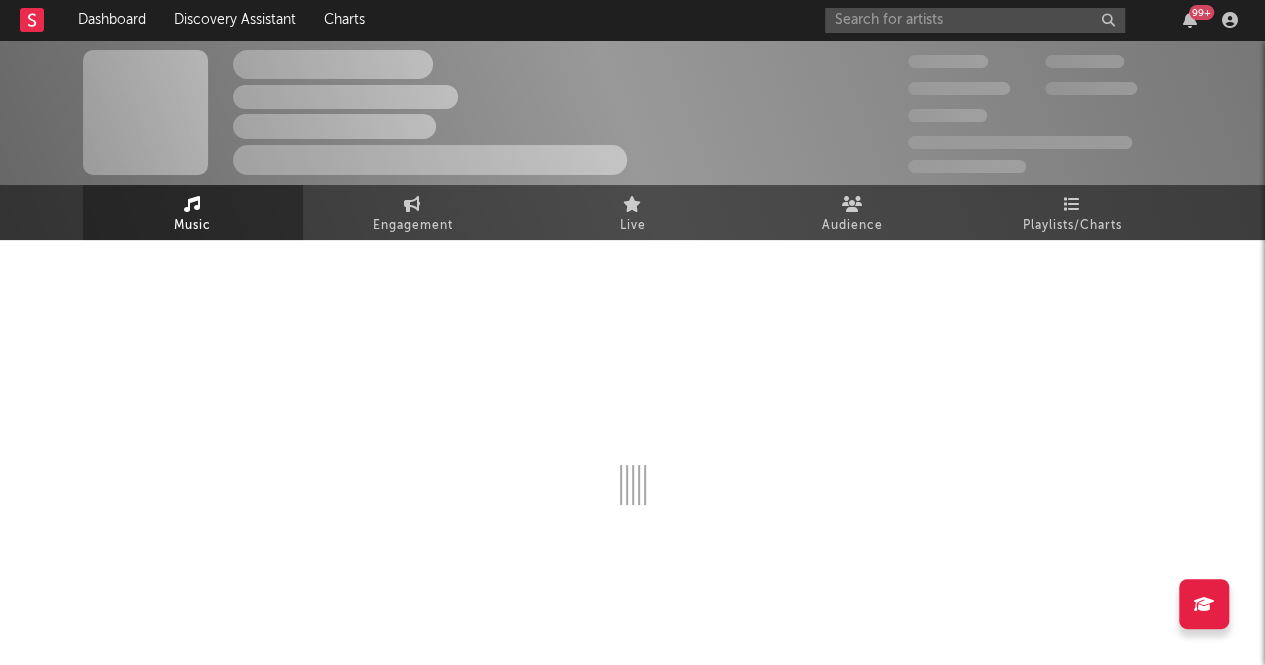 select on "6m" 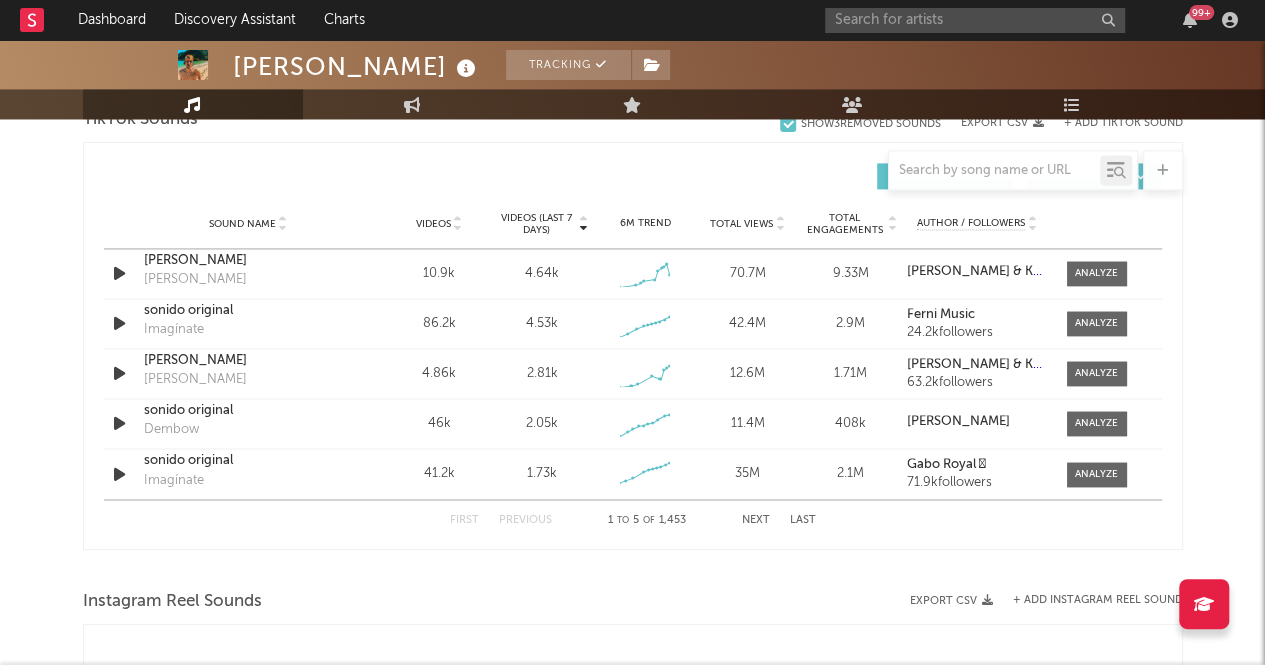 scroll, scrollTop: 1381, scrollLeft: 0, axis: vertical 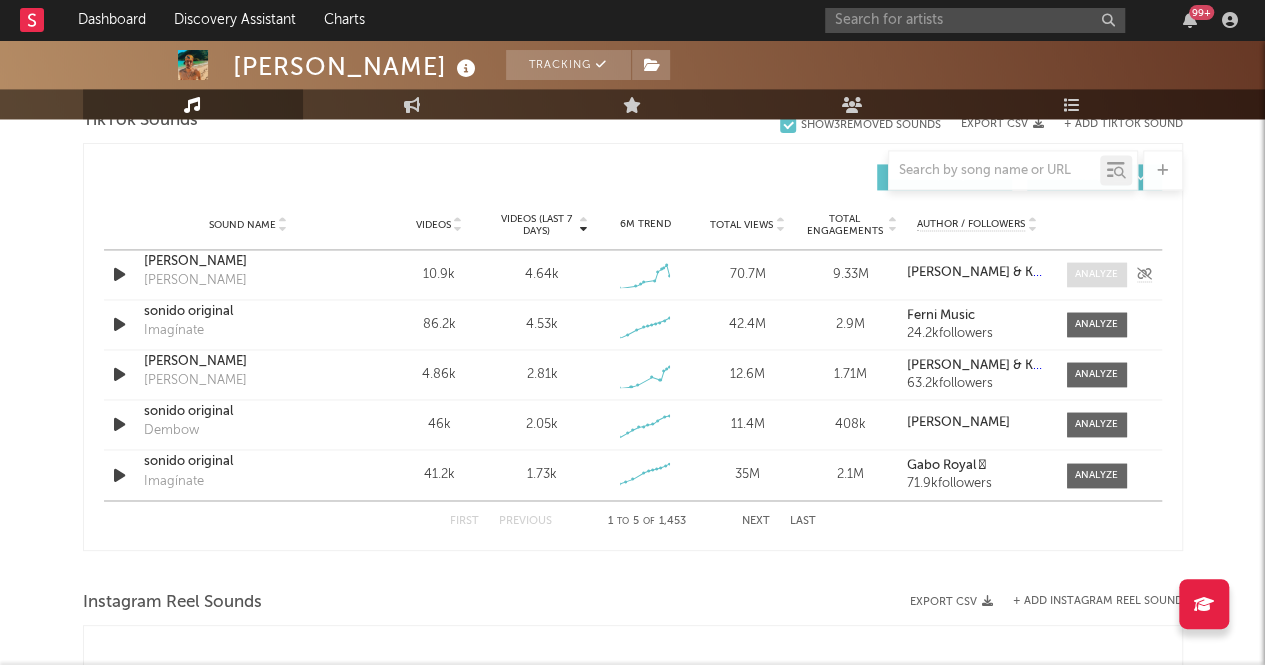 click at bounding box center [1096, 274] 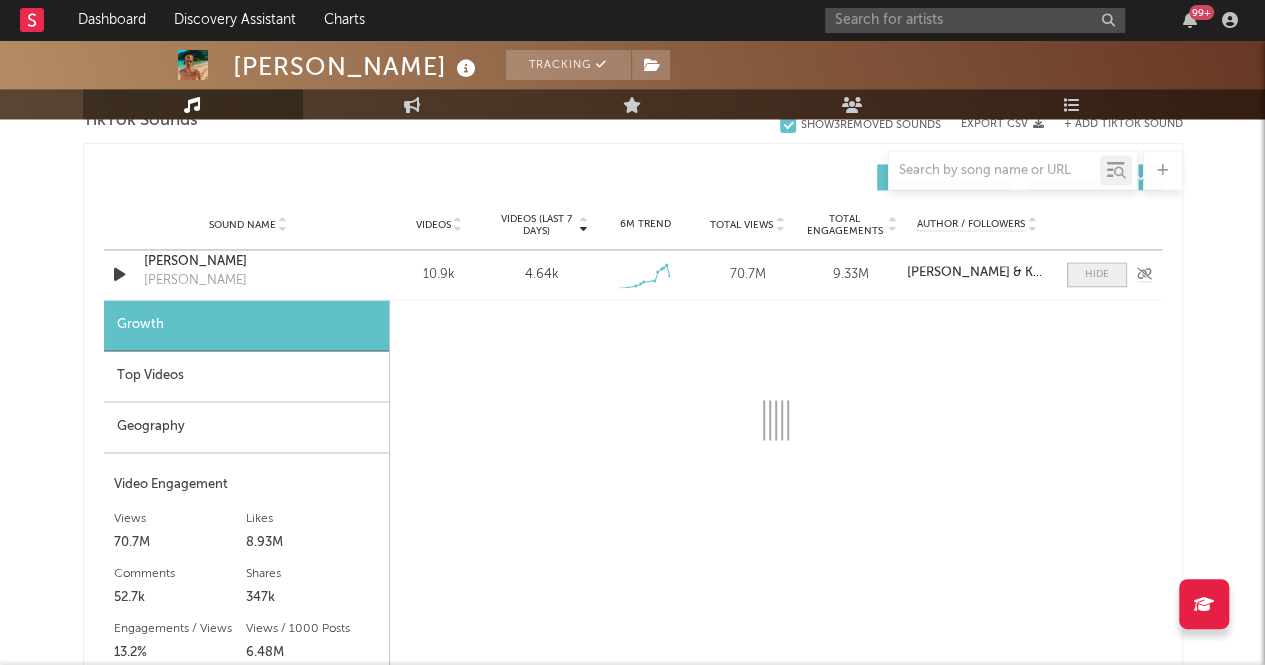 select on "1w" 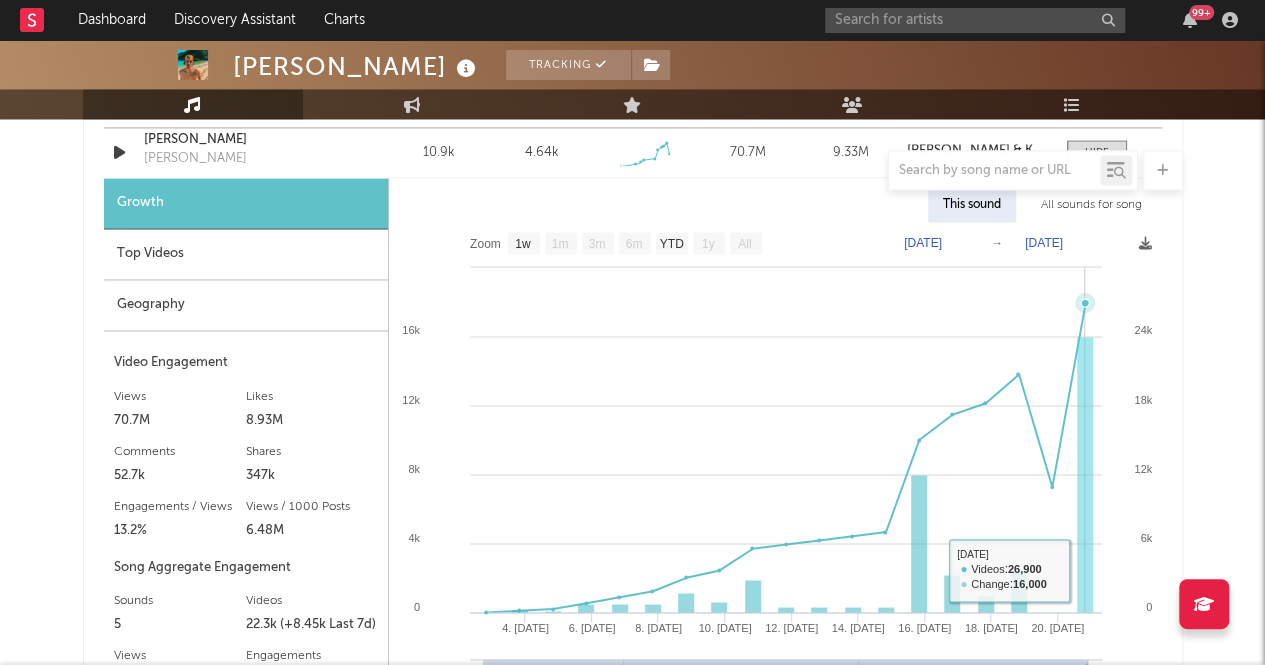 scroll, scrollTop: 1507, scrollLeft: 0, axis: vertical 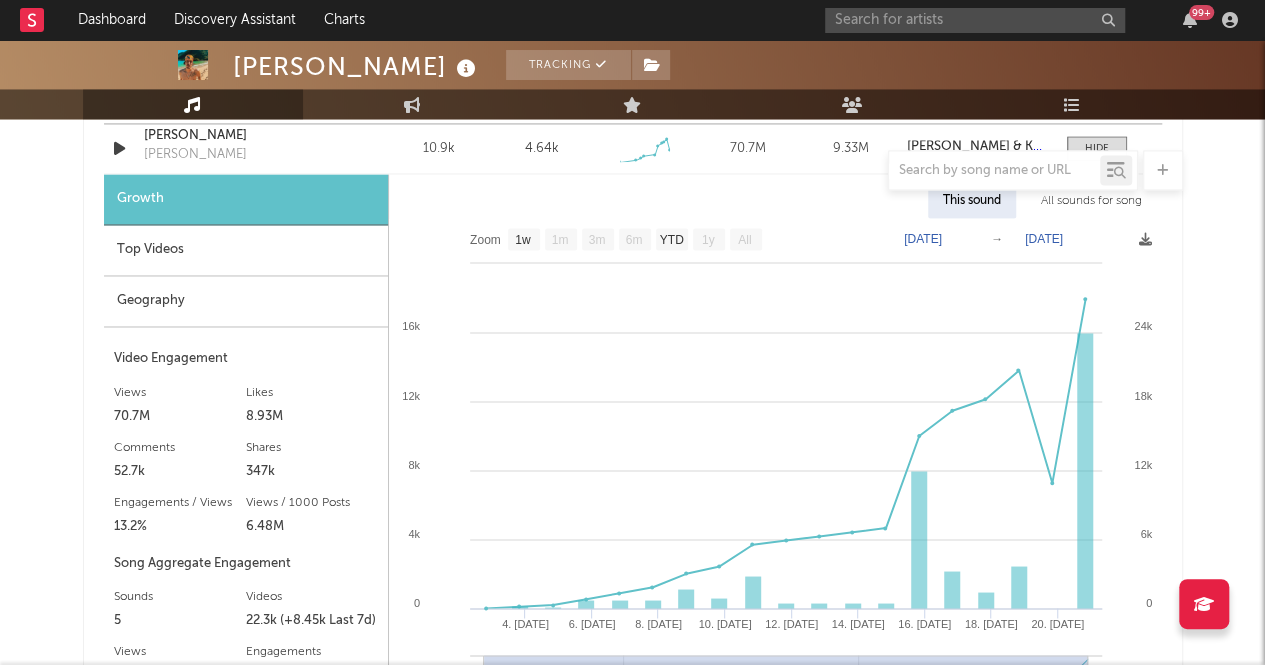 click on "Top Videos" at bounding box center [246, 250] 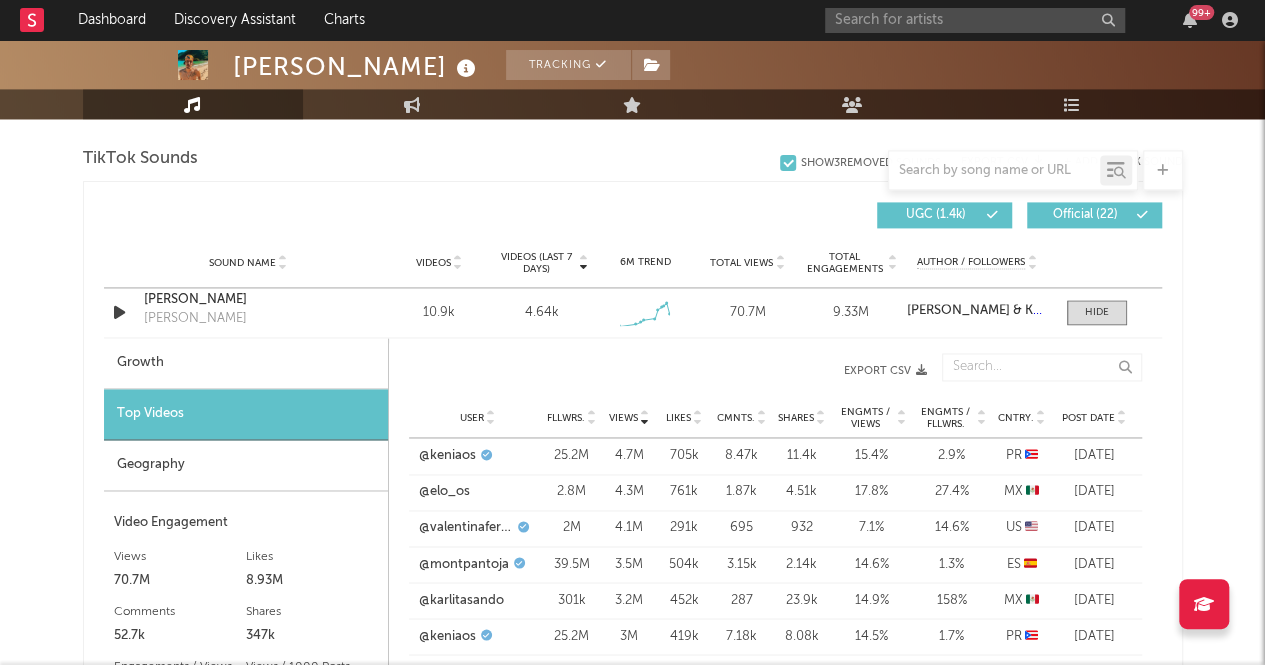 scroll, scrollTop: 1336, scrollLeft: 0, axis: vertical 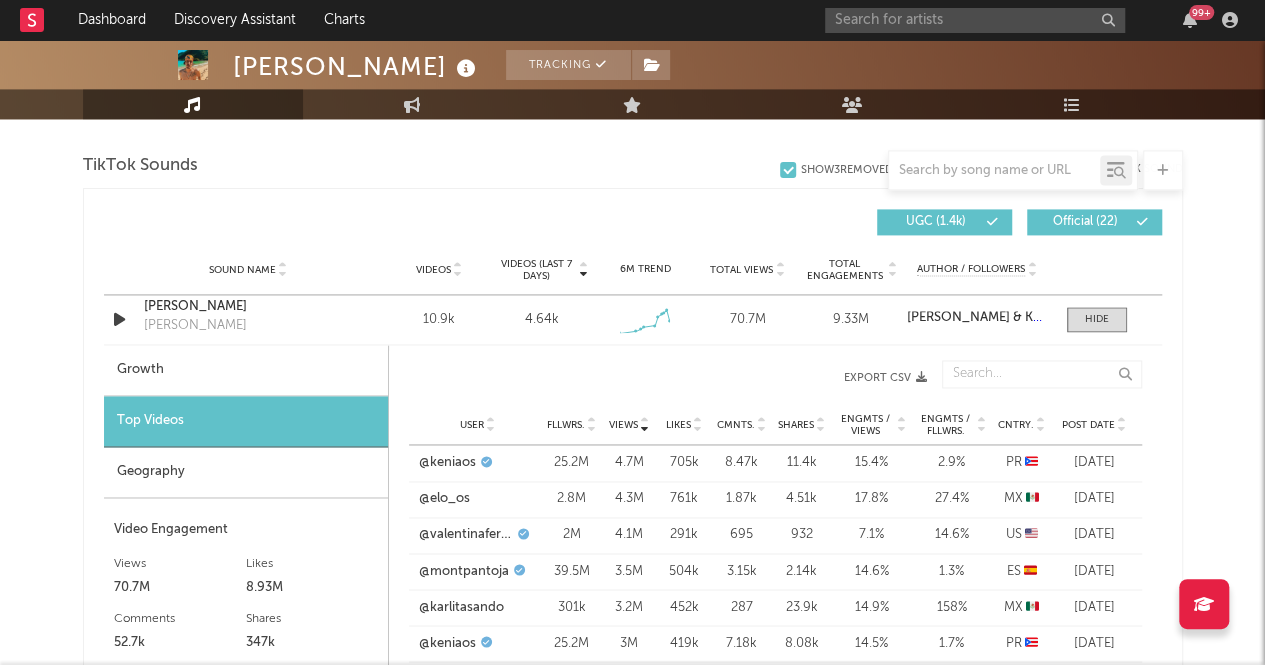 click on "Geography" at bounding box center (246, 472) 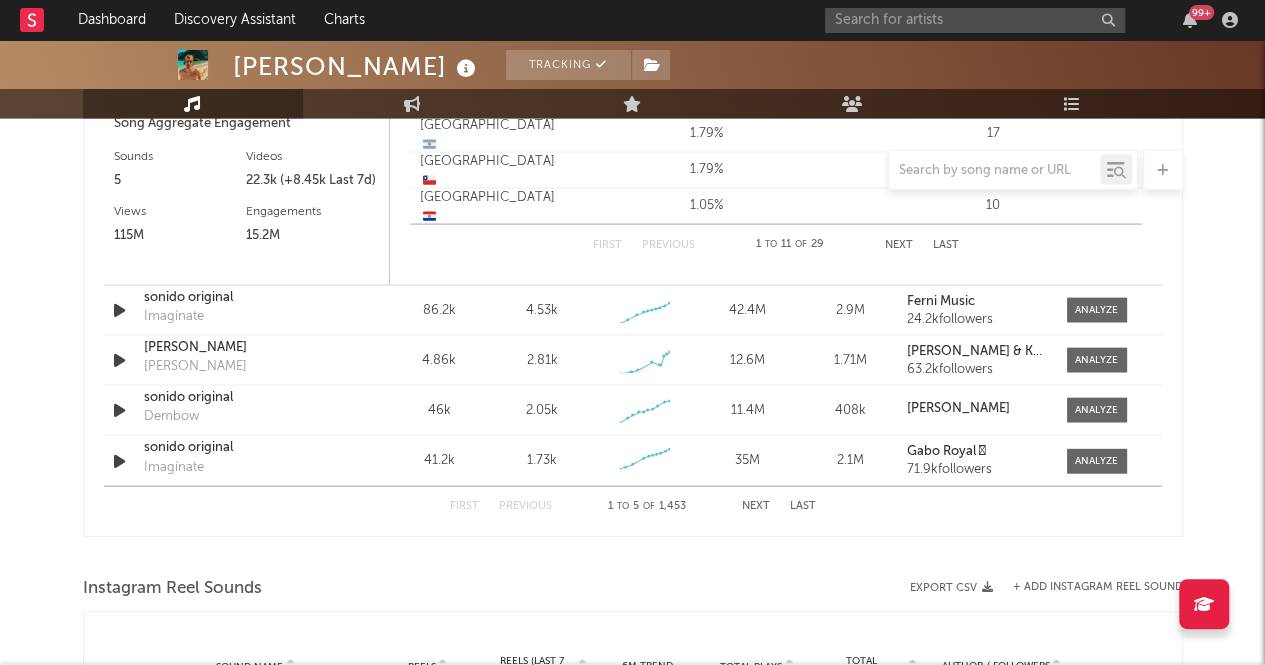 scroll, scrollTop: 1967, scrollLeft: 0, axis: vertical 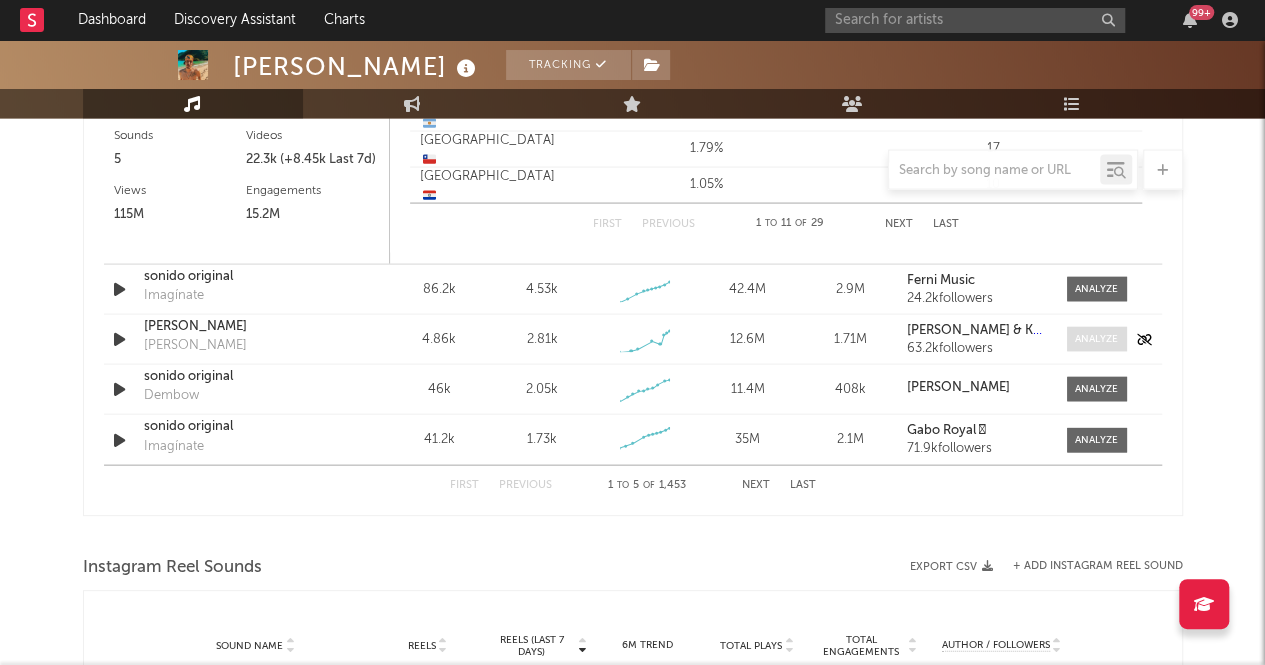 click at bounding box center (1096, 339) 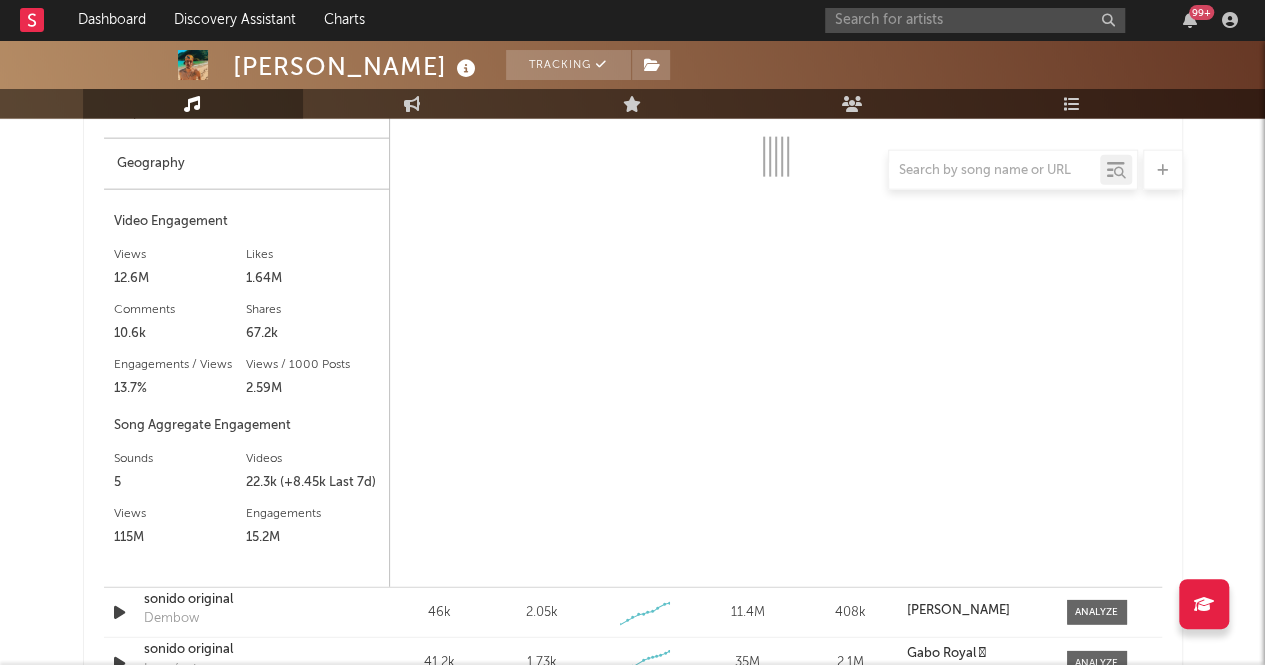 select on "1w" 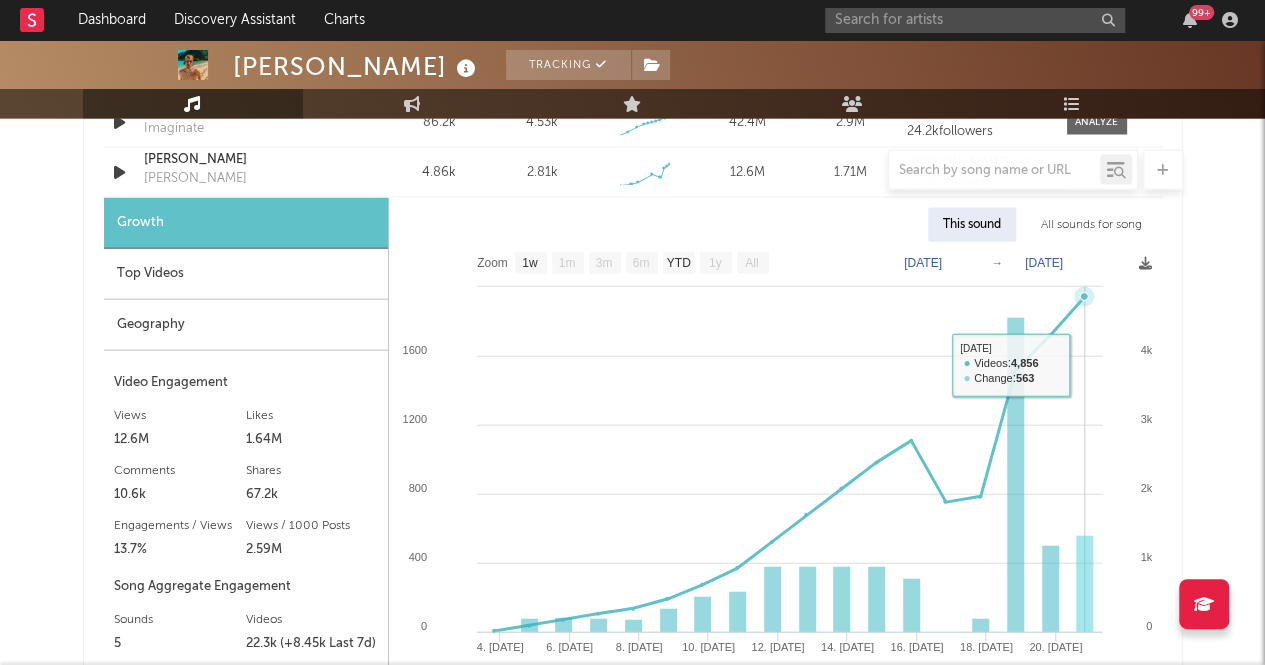 scroll, scrollTop: 2135, scrollLeft: 0, axis: vertical 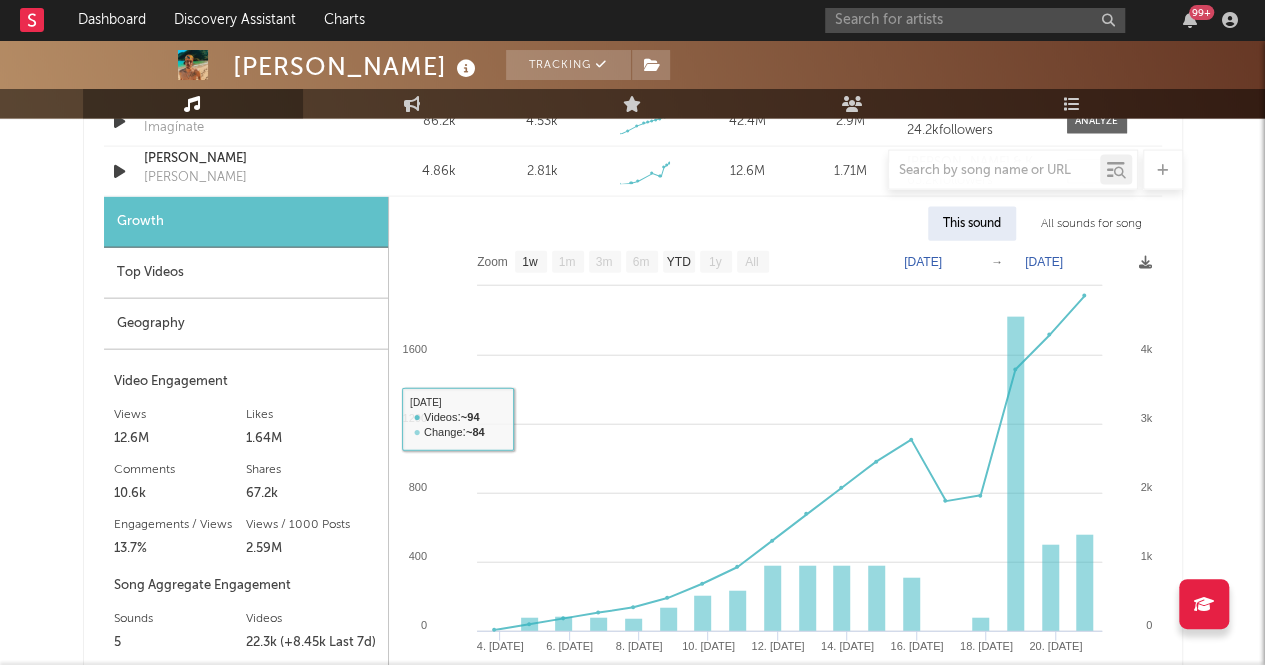click on "Top Videos" at bounding box center (246, 273) 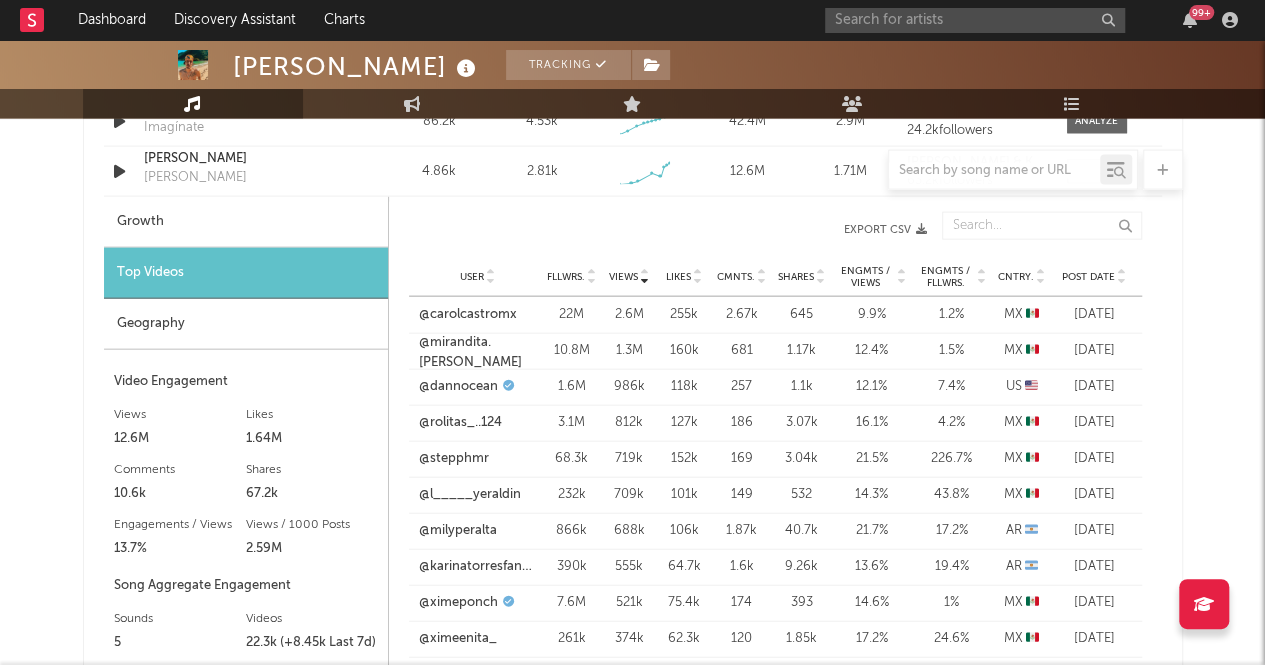 click on "Geography" at bounding box center [246, 324] 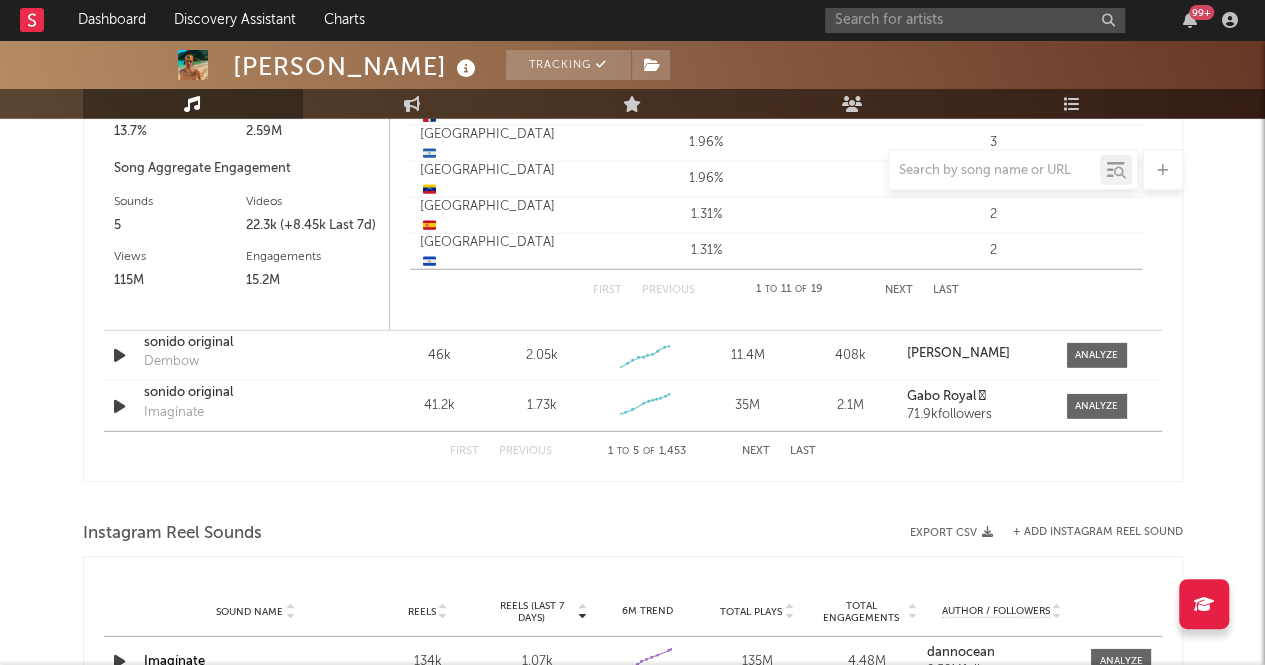 scroll, scrollTop: 2581, scrollLeft: 0, axis: vertical 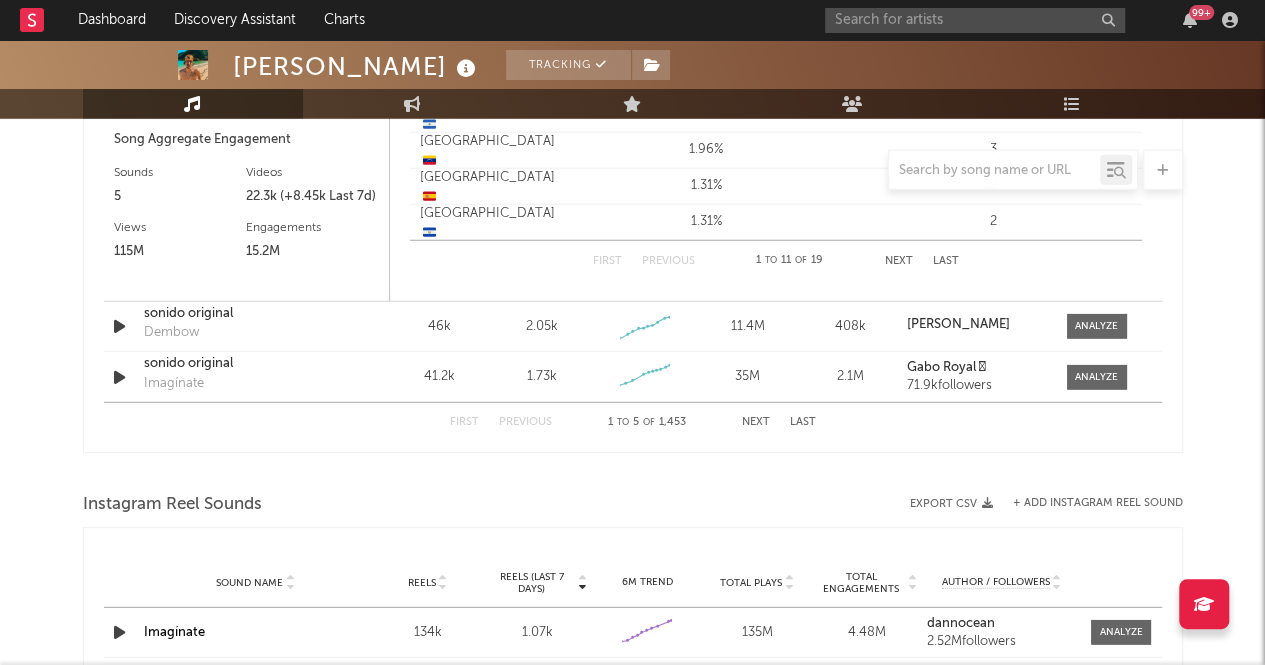 click on "Next" at bounding box center [756, 422] 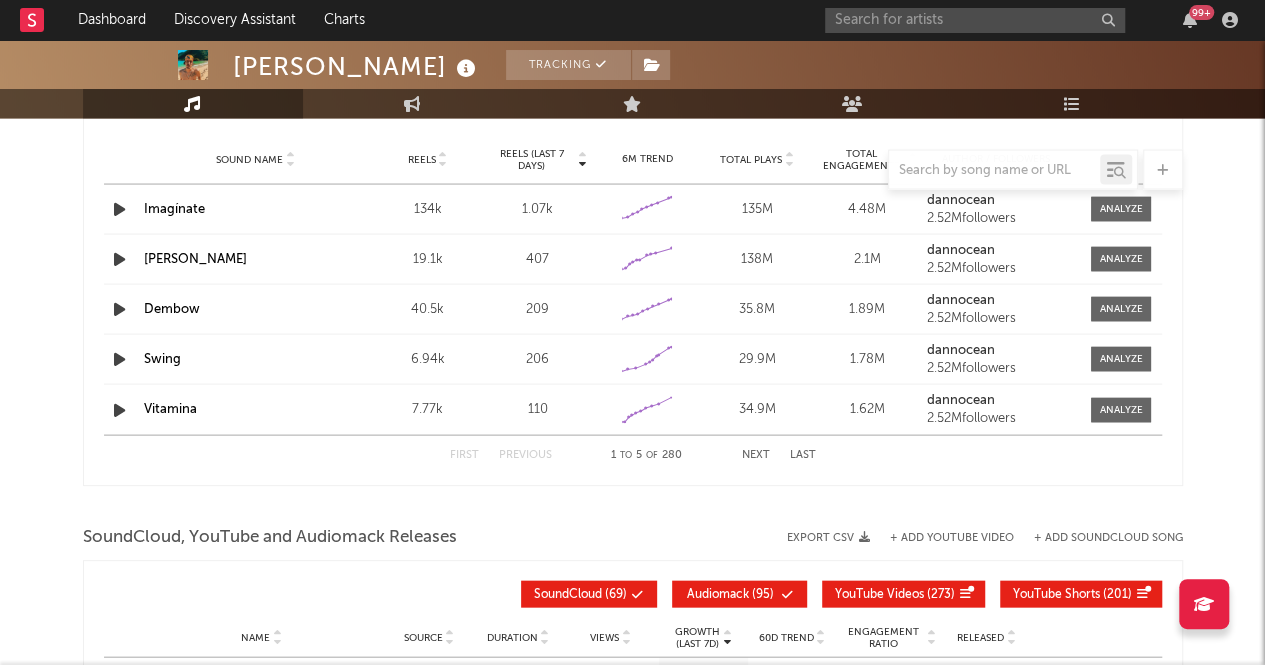 scroll, scrollTop: 1901, scrollLeft: 0, axis: vertical 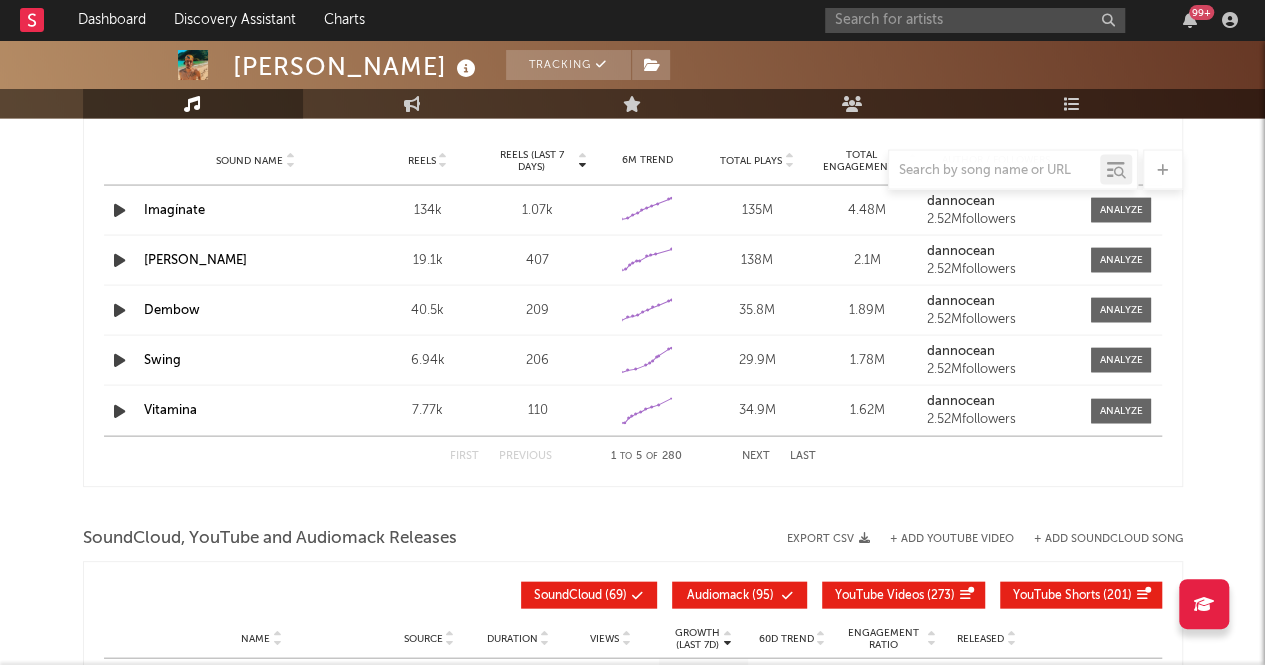 click on "Next" at bounding box center (756, 456) 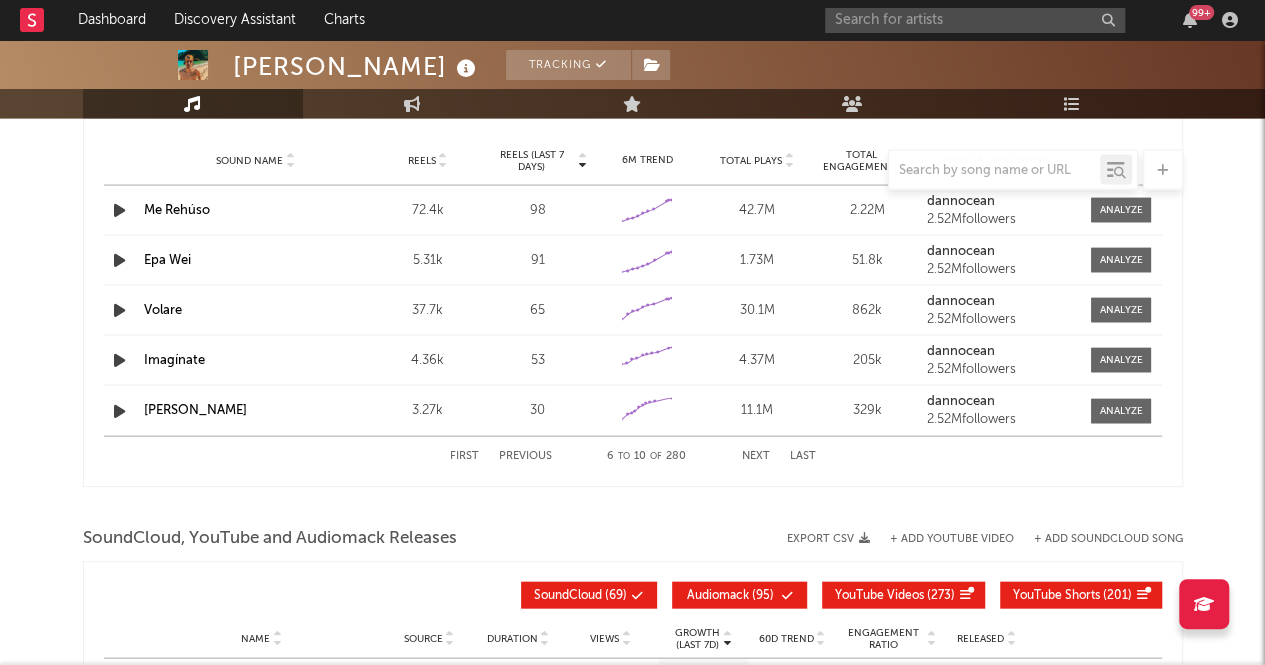 click on "Previous" at bounding box center (525, 456) 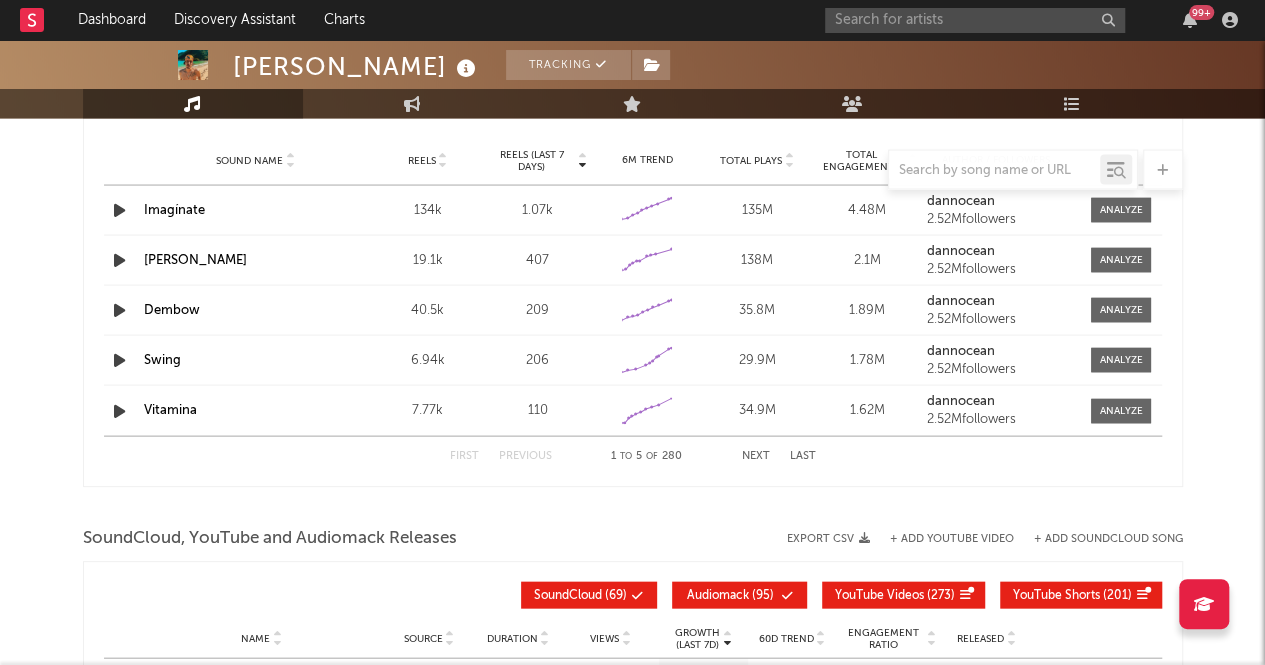 click on "Next" at bounding box center [756, 456] 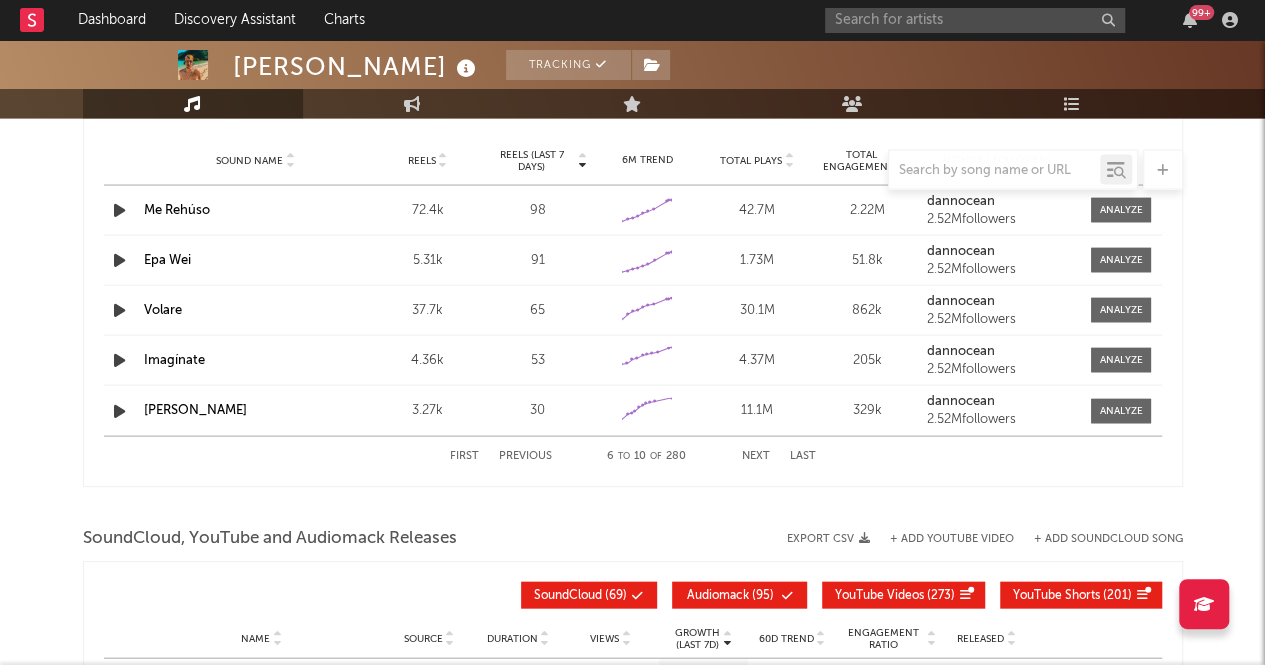 click on "Next" at bounding box center [756, 456] 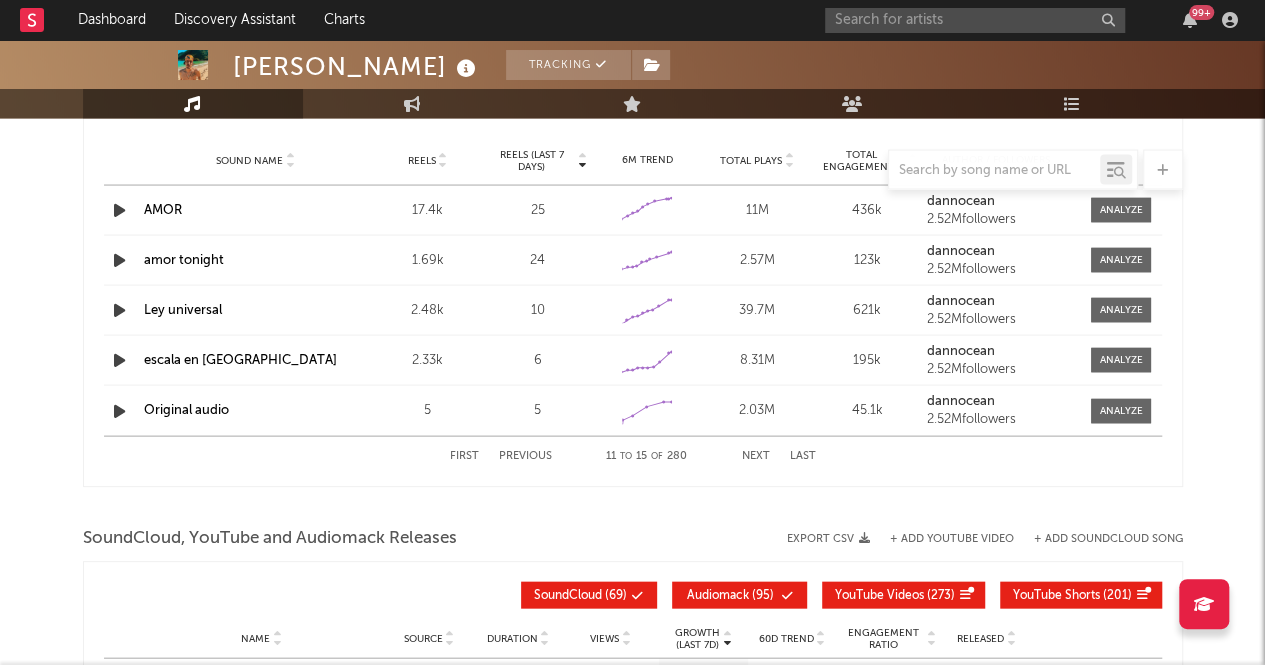 click on "Next" at bounding box center (756, 456) 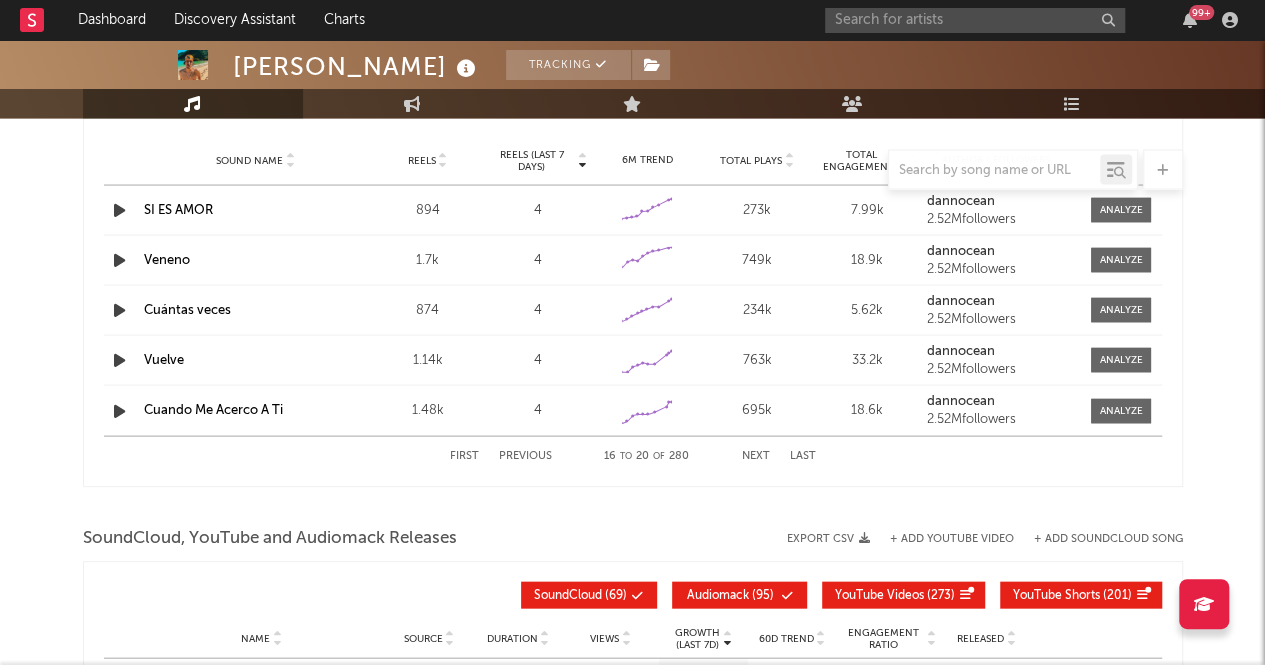 click on "Next" at bounding box center [756, 456] 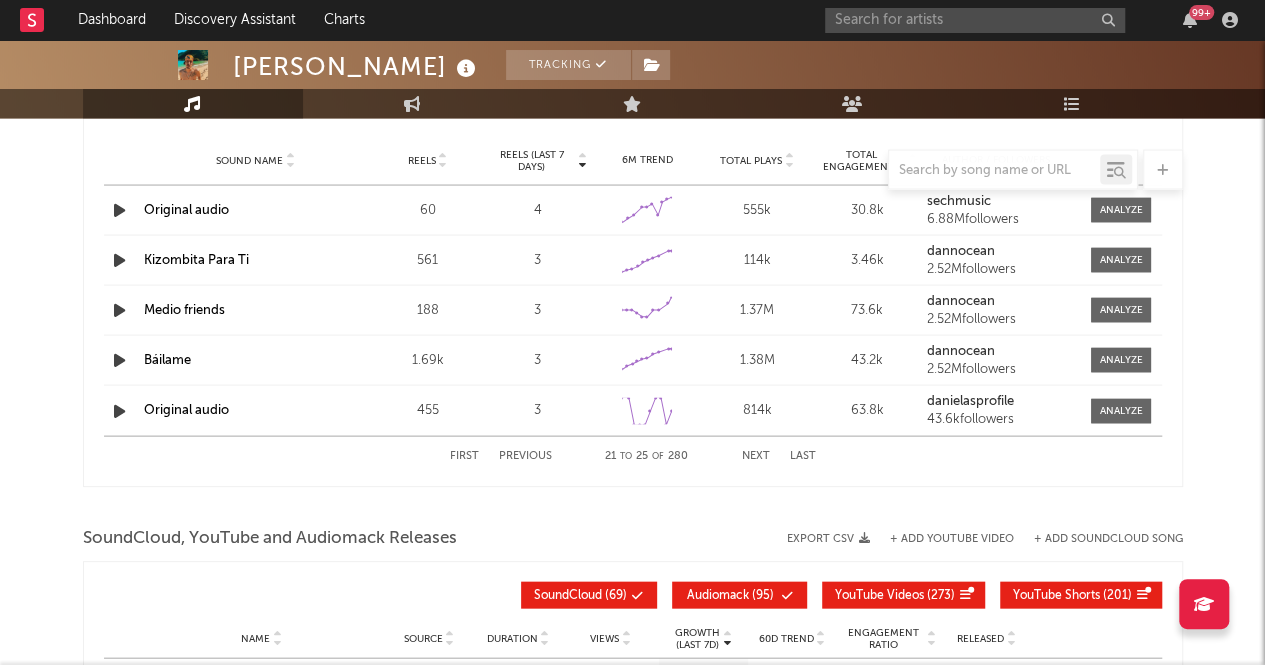 click on "Next" at bounding box center (756, 456) 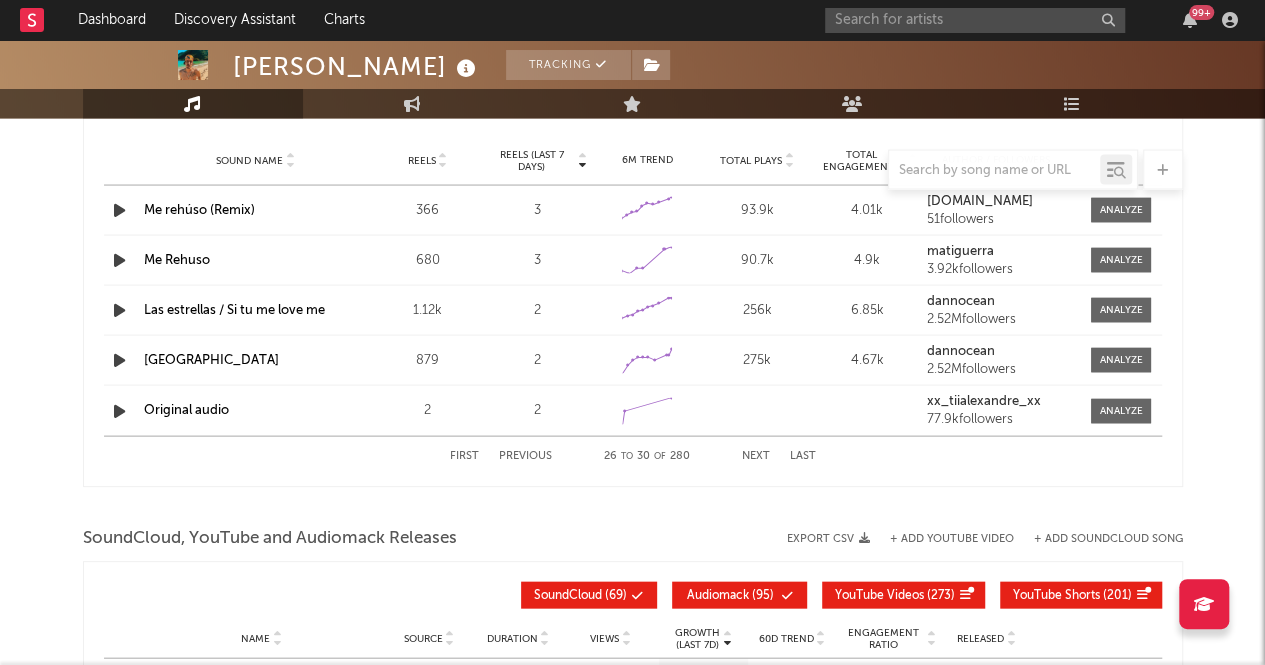 click on "Next" at bounding box center [756, 456] 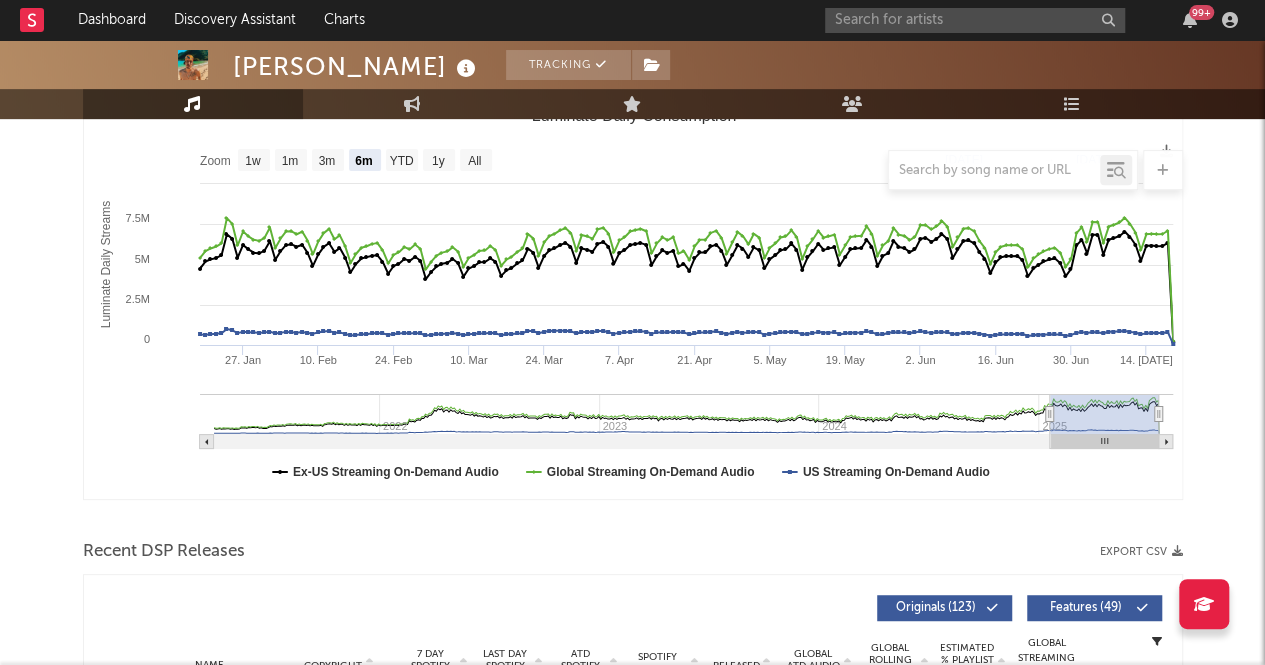 scroll, scrollTop: 125, scrollLeft: 0, axis: vertical 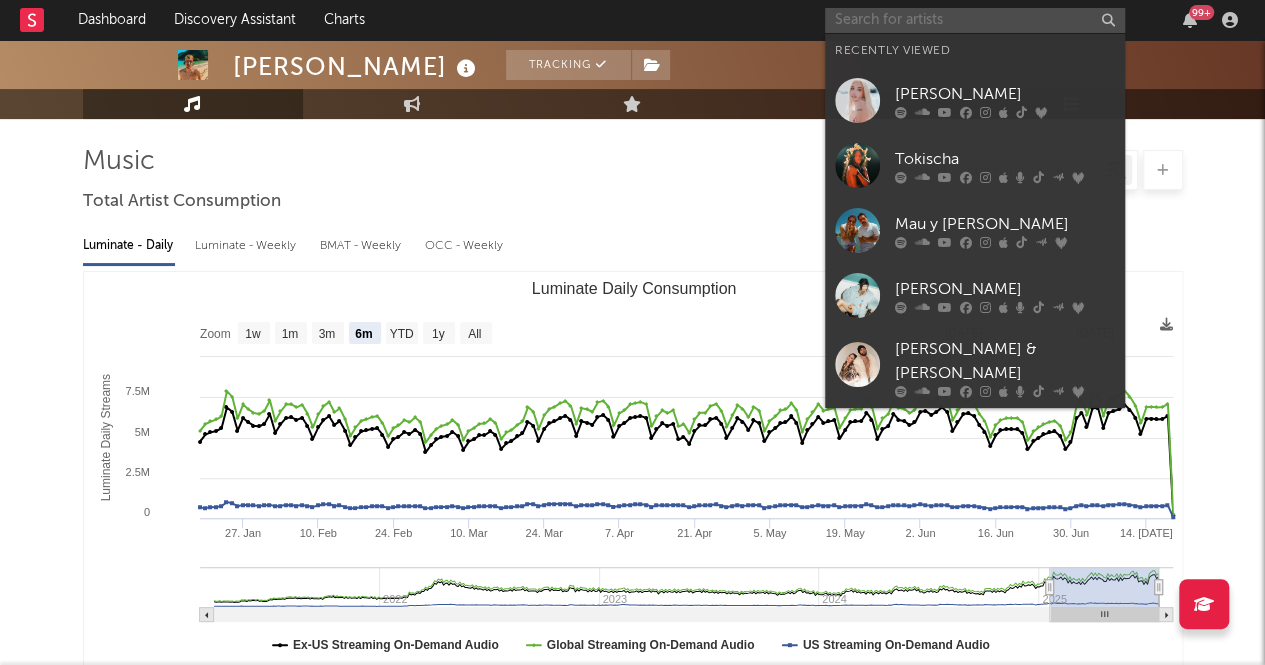 click at bounding box center (975, 20) 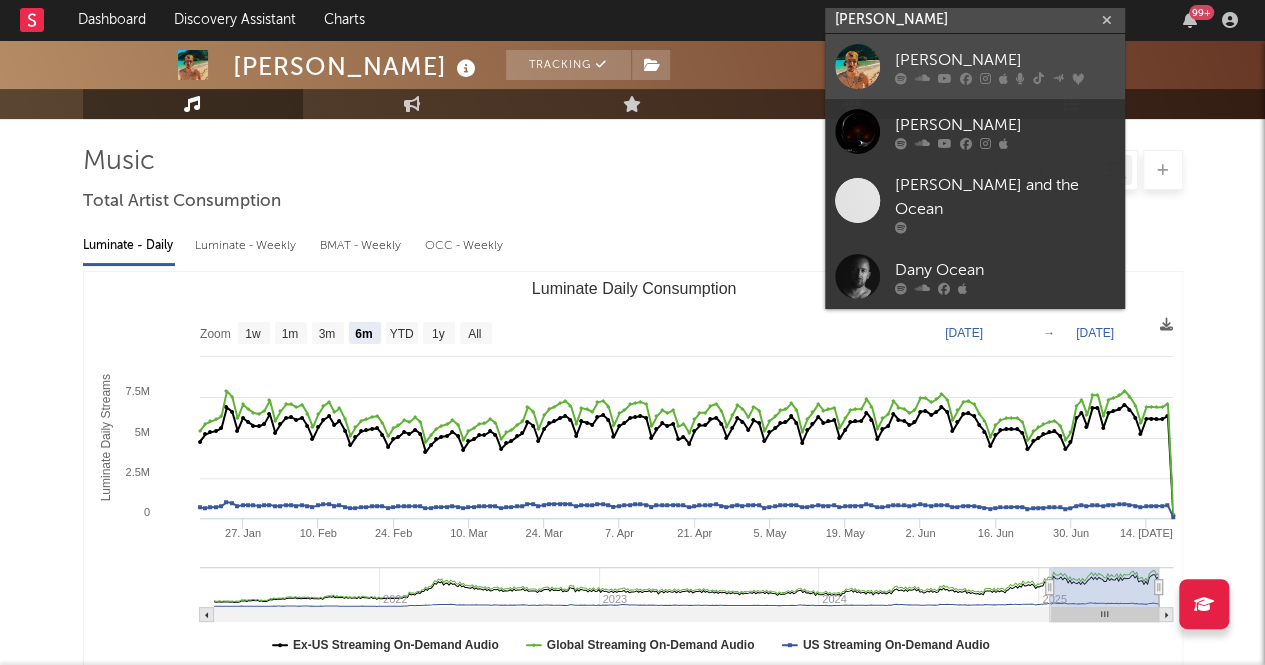 type on "[PERSON_NAME]" 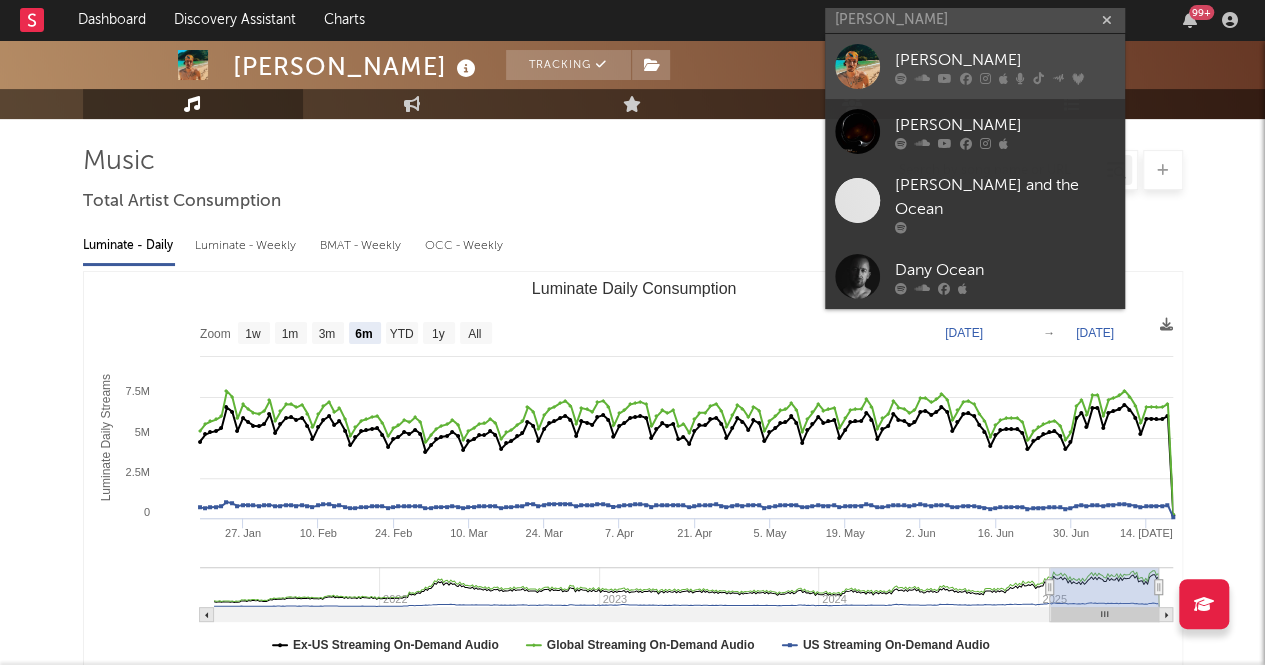 click on "[PERSON_NAME]" at bounding box center [1005, 60] 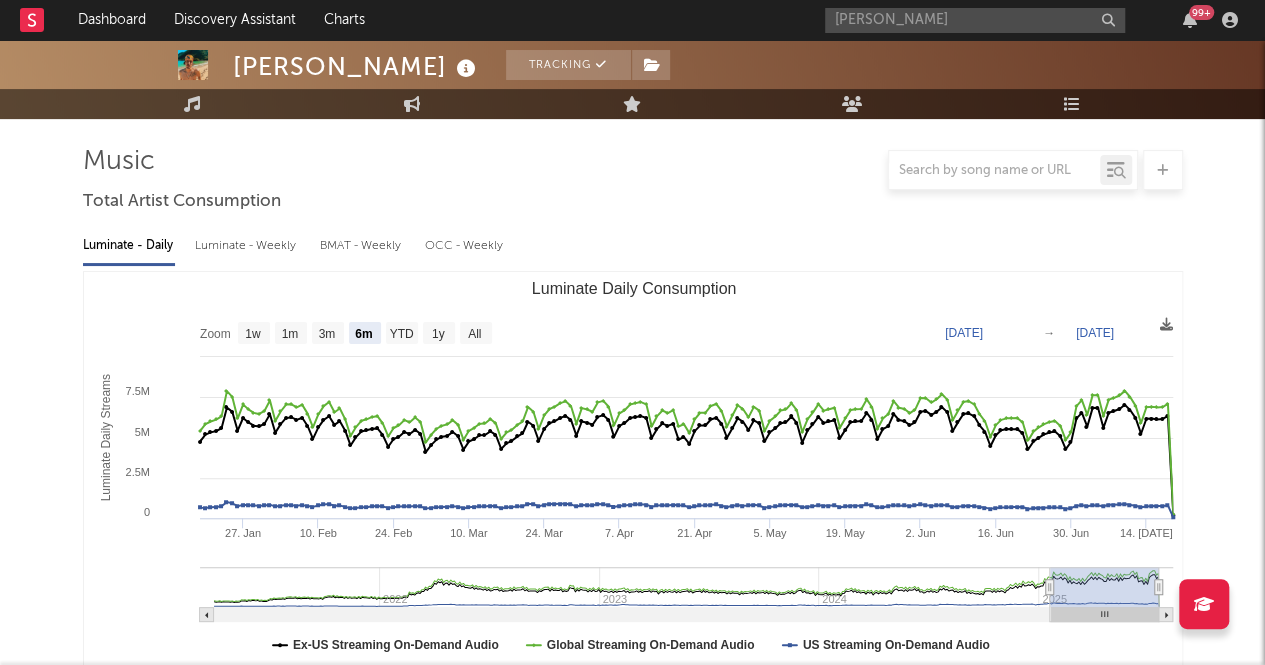 type 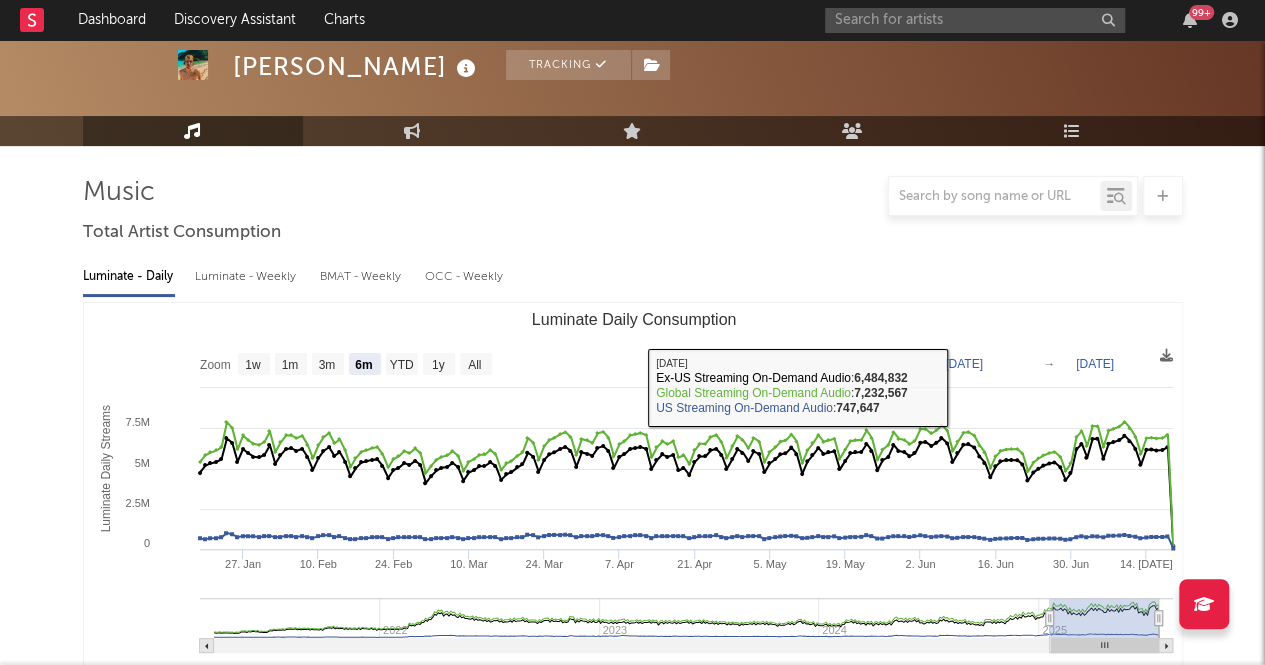 scroll, scrollTop: 0, scrollLeft: 0, axis: both 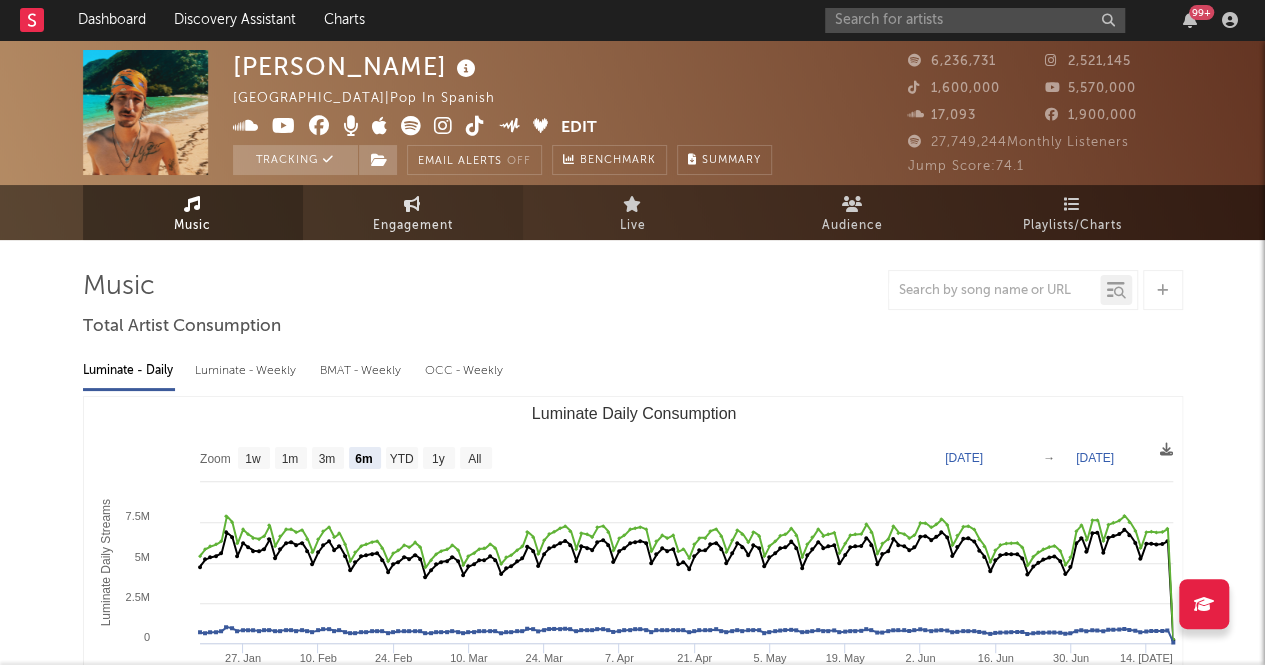 click on "Engagement" at bounding box center (413, 226) 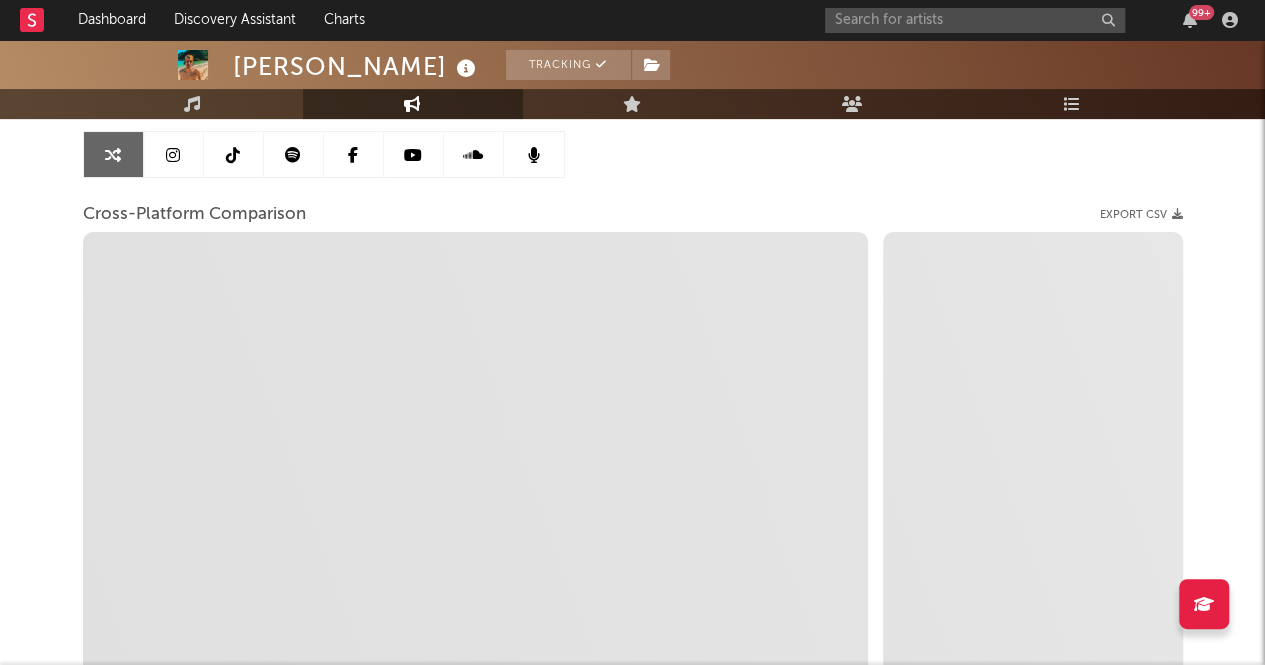 scroll, scrollTop: 194, scrollLeft: 0, axis: vertical 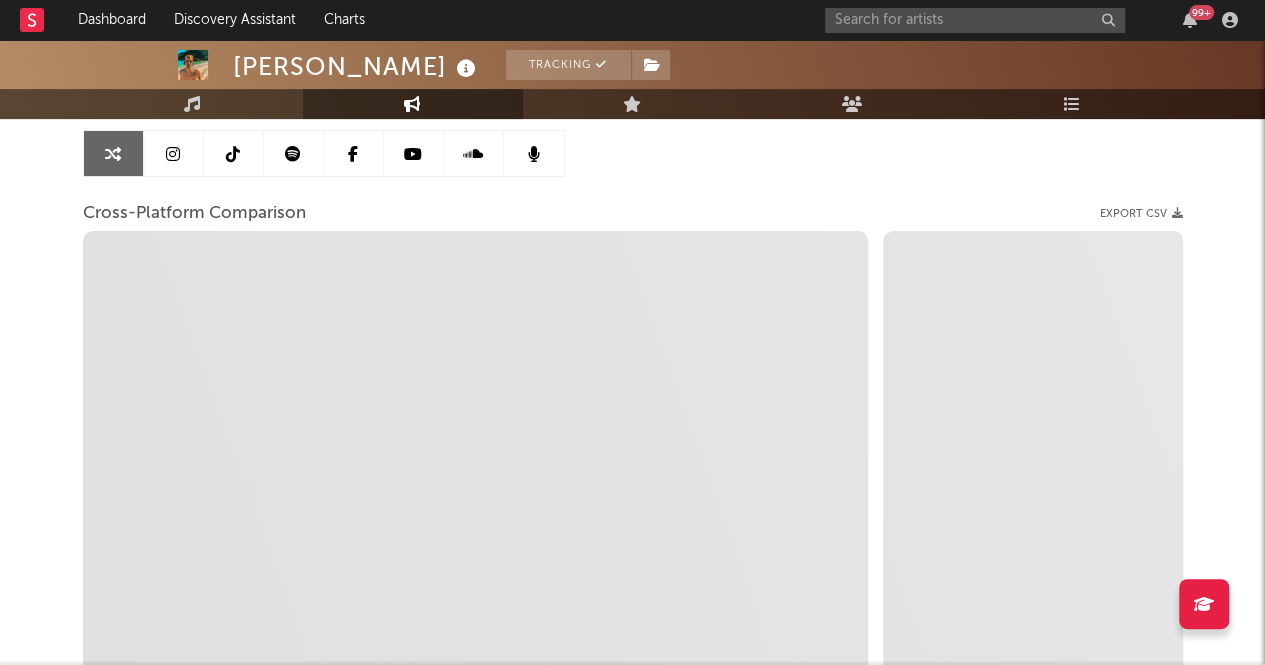 select on "1m" 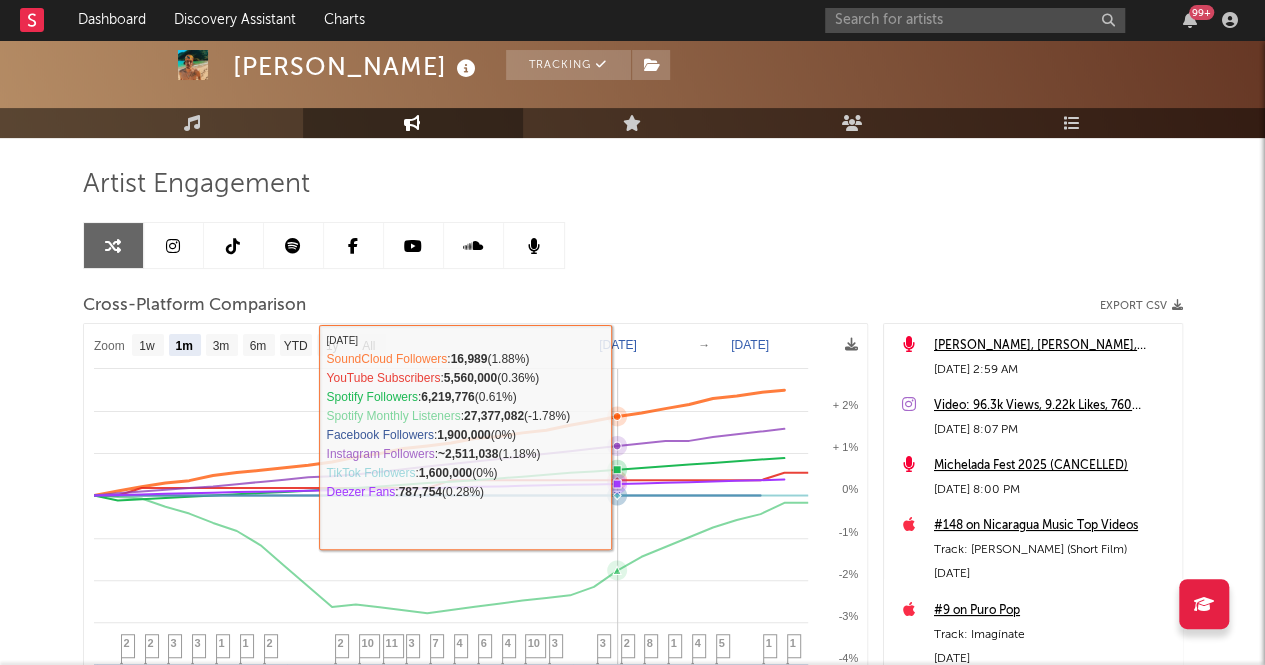 scroll, scrollTop: 0, scrollLeft: 0, axis: both 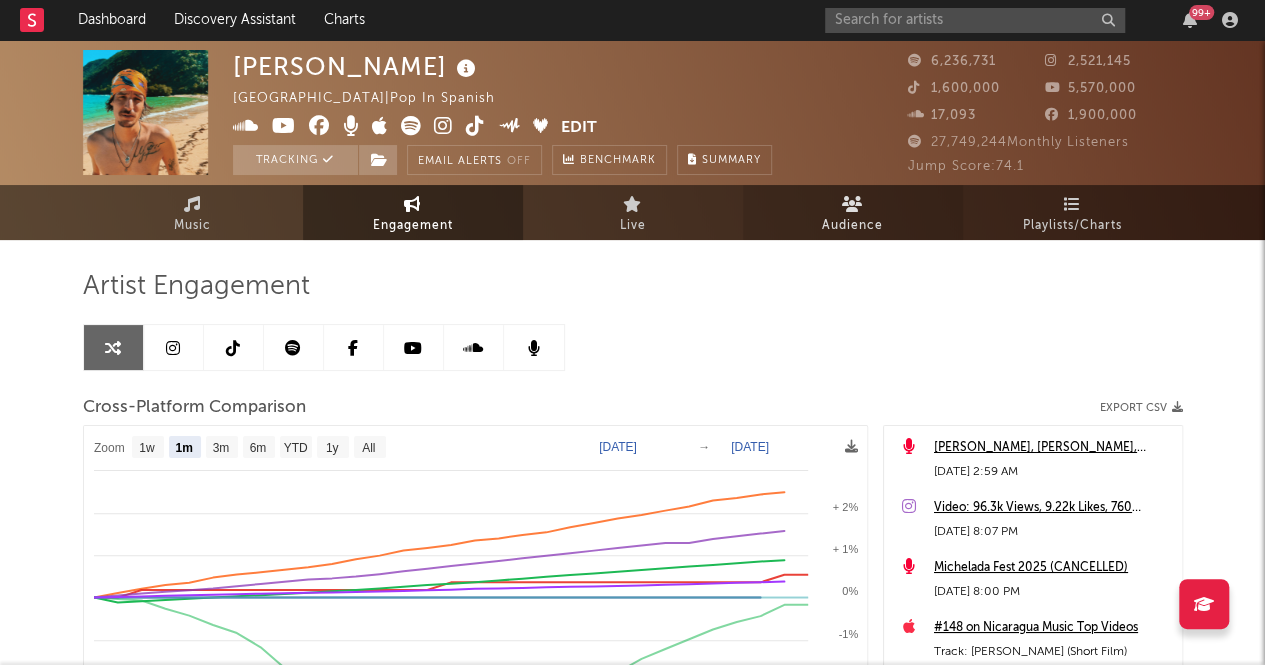 click on "Audience" at bounding box center (852, 226) 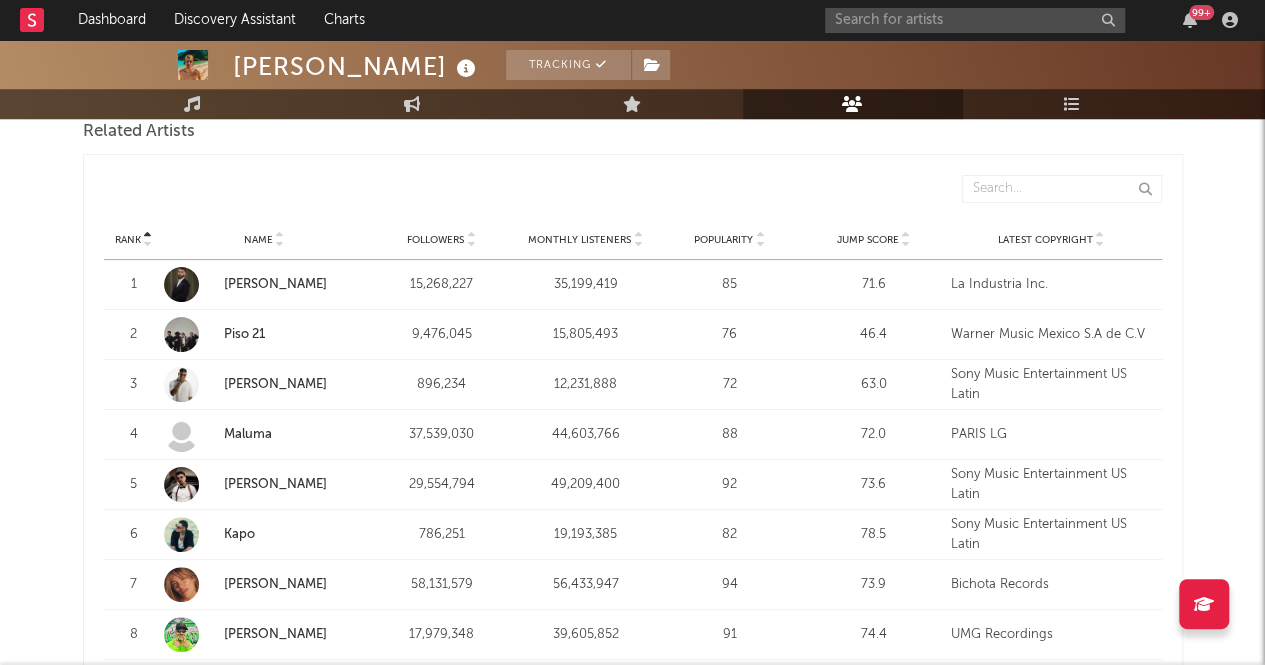 scroll, scrollTop: 703, scrollLeft: 0, axis: vertical 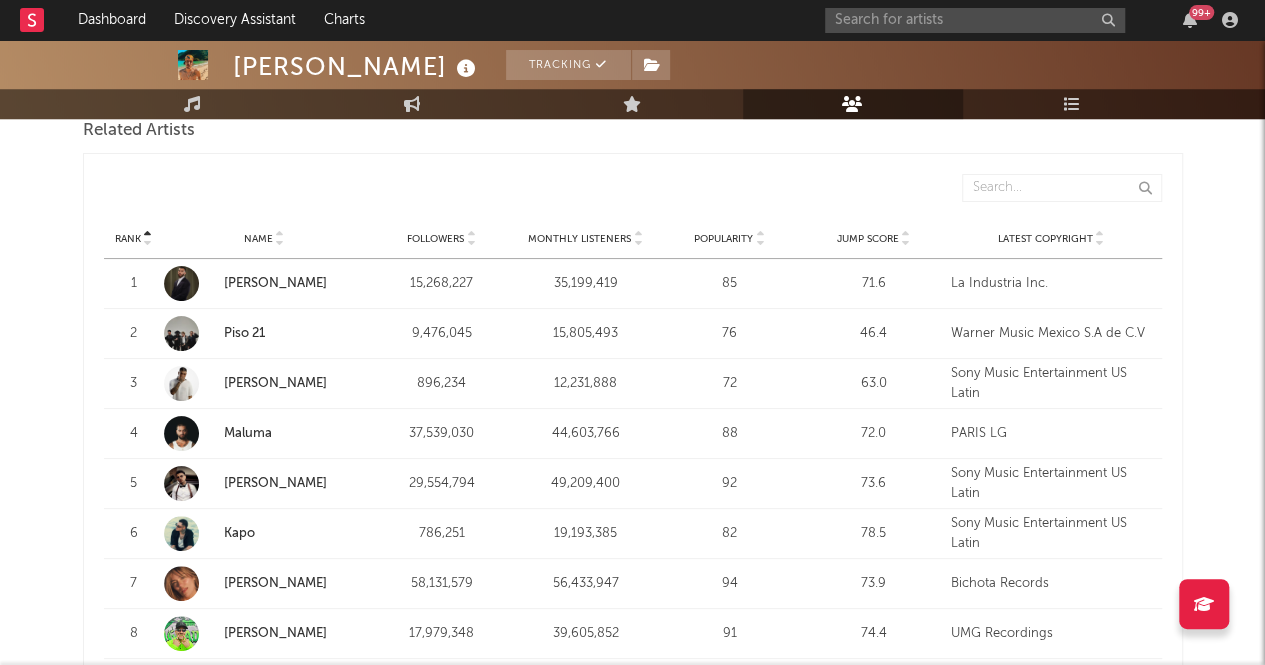 click on "Related Artists Rank Rank Name Followers Monthly Listeners Popularity Jump Score Latest Copyright Followers Pop. Jump Score Monthly Listeners Rank Name Followers Monthly Listeners Popularity Jump Score Latest Copyright Rank 1 Name [PERSON_NAME] Followers 15,268,227 Monthly Listeners 35,199,419 Popularity 85 Jump Score 71.6 Latest Copyright La Industria Inc. Rank 2 Name Piso 21 Followers 9,476,045 Monthly Listeners 15,805,493 Popularity 76 Jump Score 46.4 Latest Copyright Warner Music Mexico S.A de C.V Rank 3 Name [PERSON_NAME] Followers 896,234 Monthly Listeners 12,231,888 Popularity 72 Jump Score 63.0 Latest Copyright Sony Music Entertainment US Latin Rank 4 Name [PERSON_NAME] Followers 37,539,030 Monthly Listeners 44,603,766 Popularity 88 Jump Score 72.0 Latest Copyright PARIS LG Rank 5 Name [PERSON_NAME] Followers 29,554,794 Monthly Listeners 49,209,400 Popularity 92 Jump Score 73.6 Latest Copyright Sony Music Entertainment US Latin Rank 6 Name [PERSON_NAME] Followers 786,251 Monthly Listeners 19,193,385 Popularity 82 Jump Score" at bounding box center [633, 692] 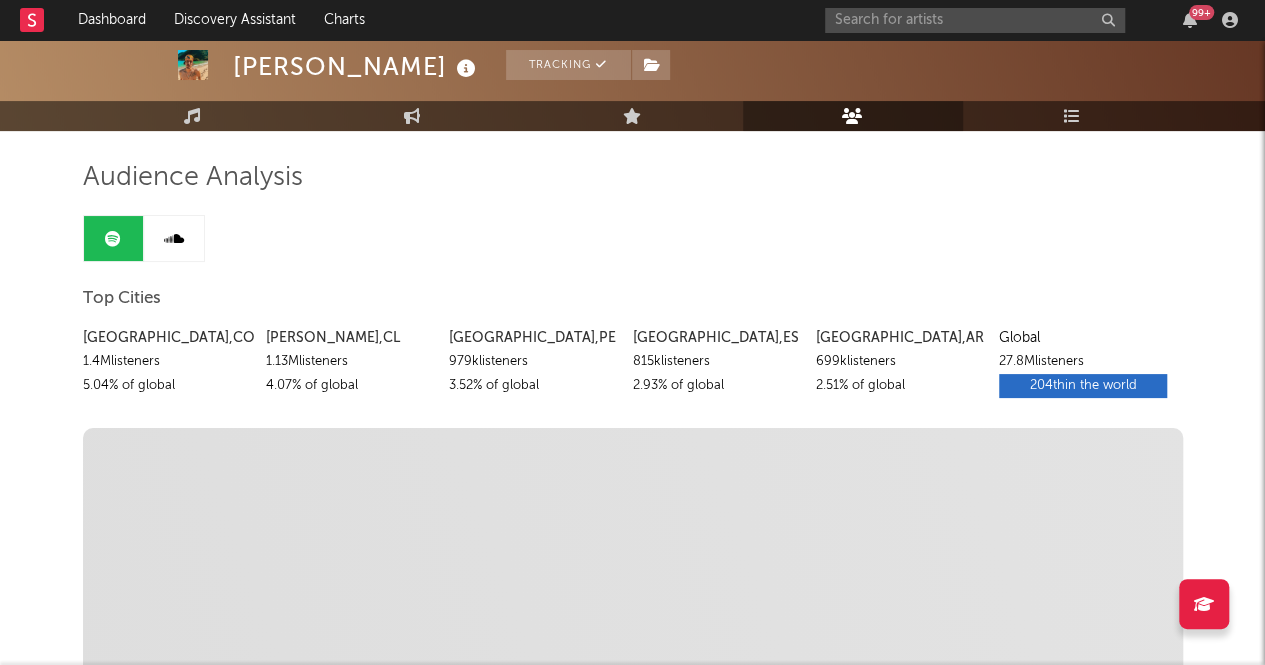 scroll, scrollTop: 0, scrollLeft: 0, axis: both 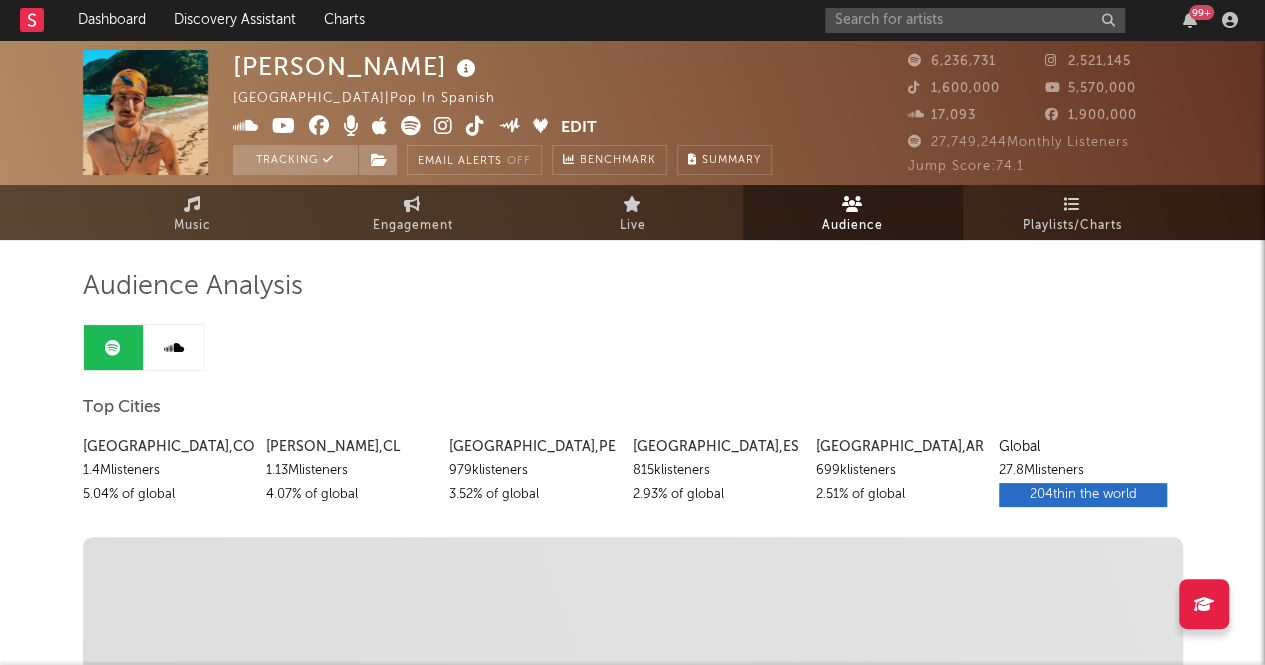 click at bounding box center (174, 348) 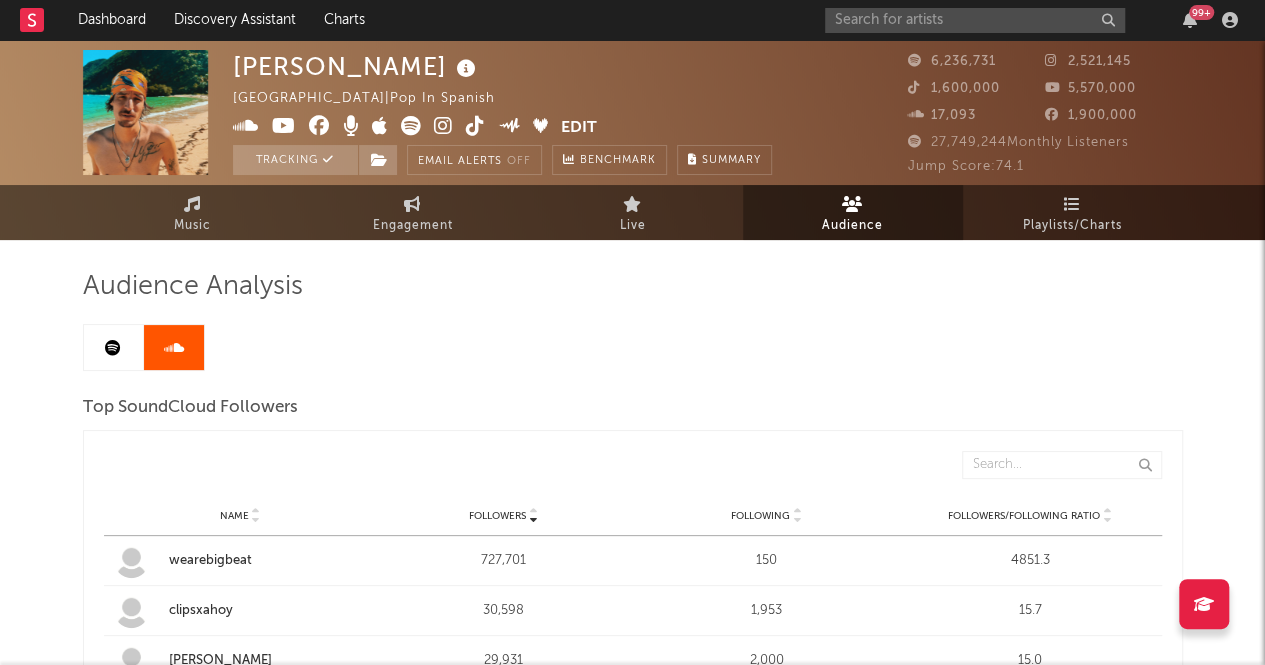 click at bounding box center (114, 347) 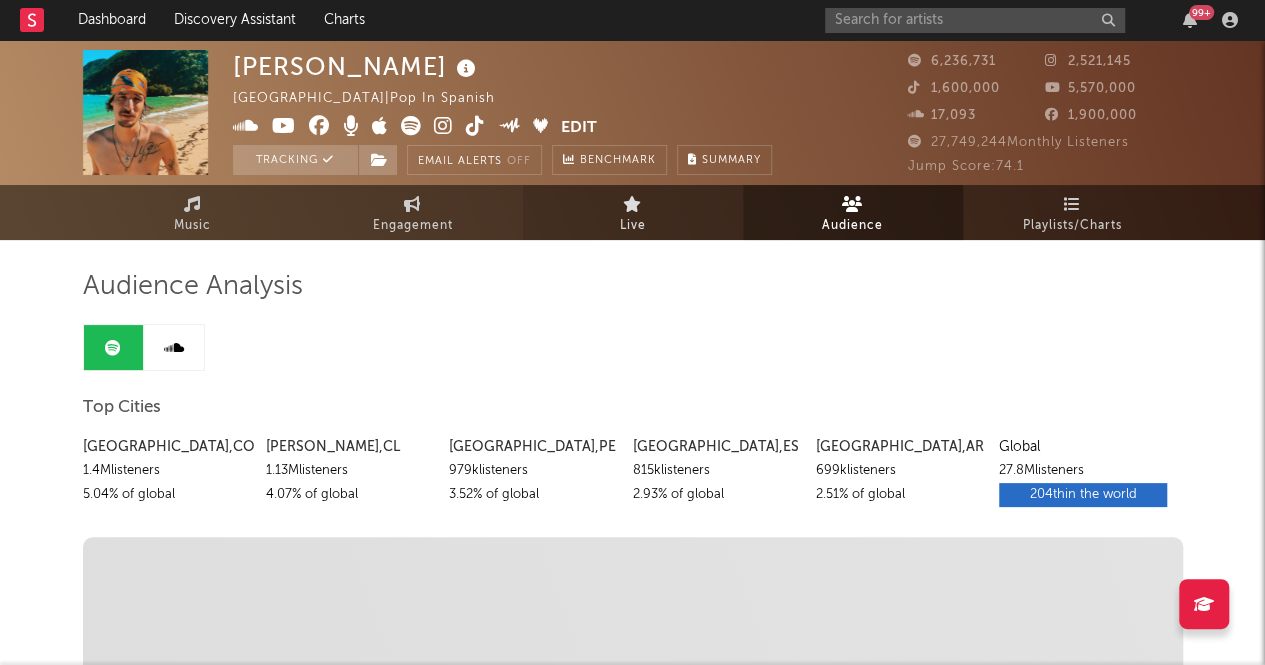 click on "Live" at bounding box center [633, 212] 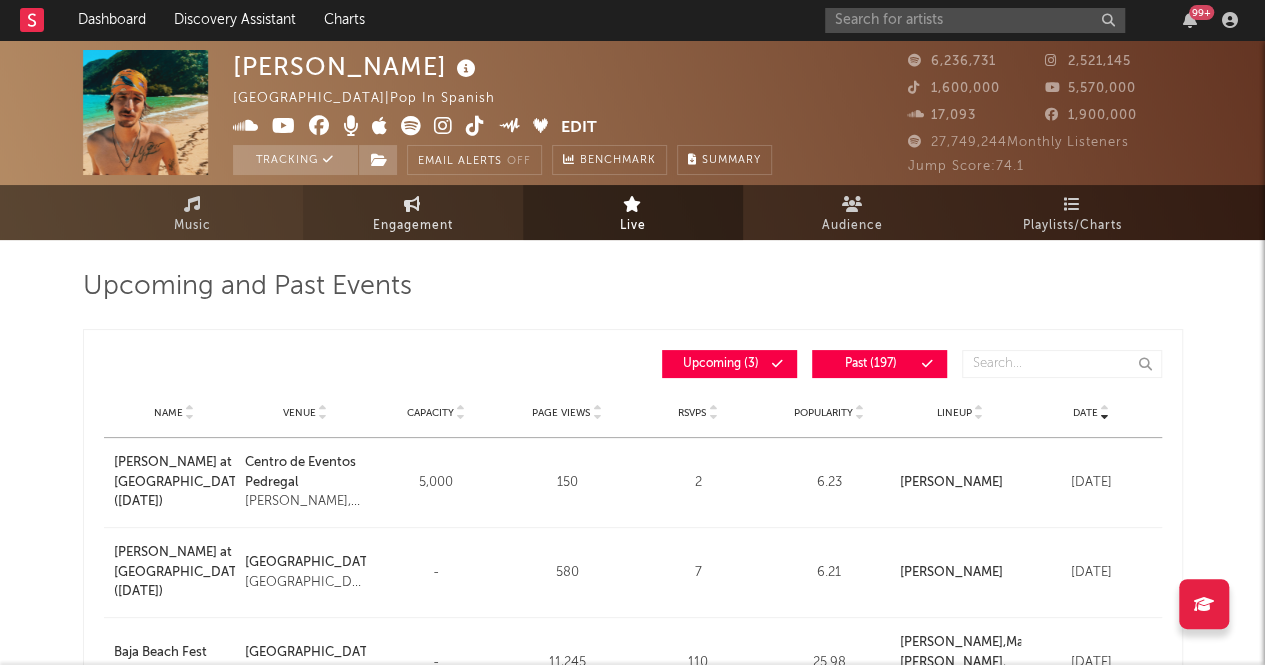 click on "Engagement" at bounding box center [413, 212] 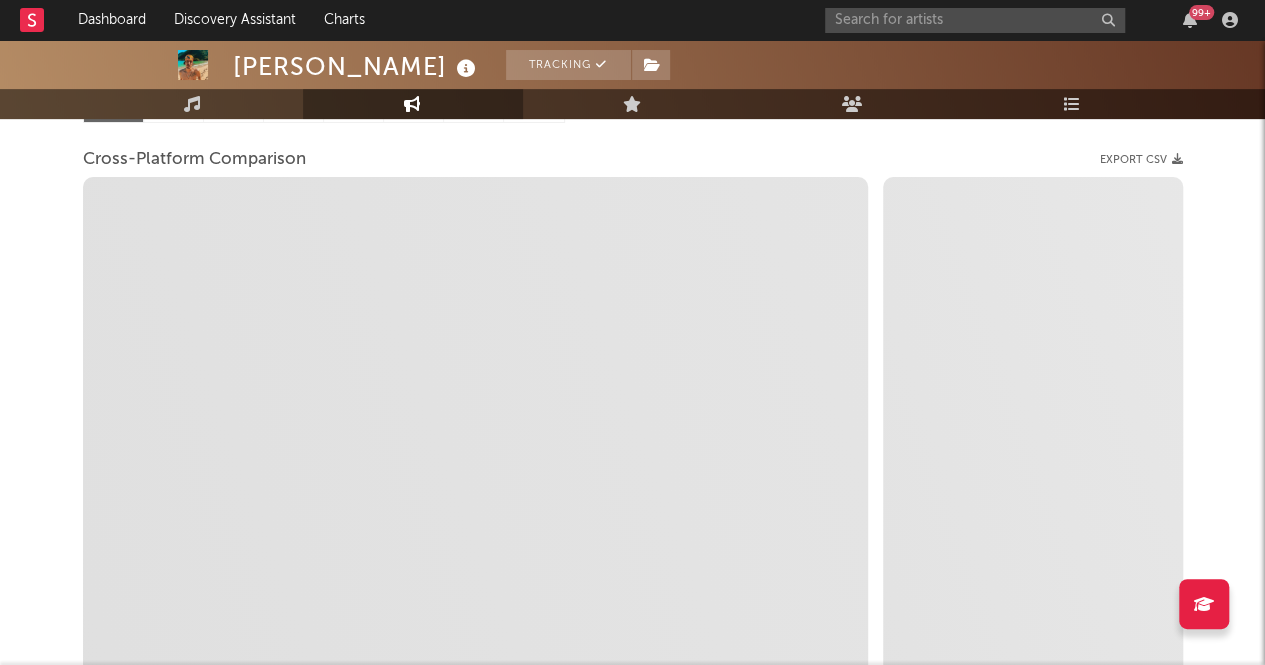 scroll, scrollTop: 247, scrollLeft: 0, axis: vertical 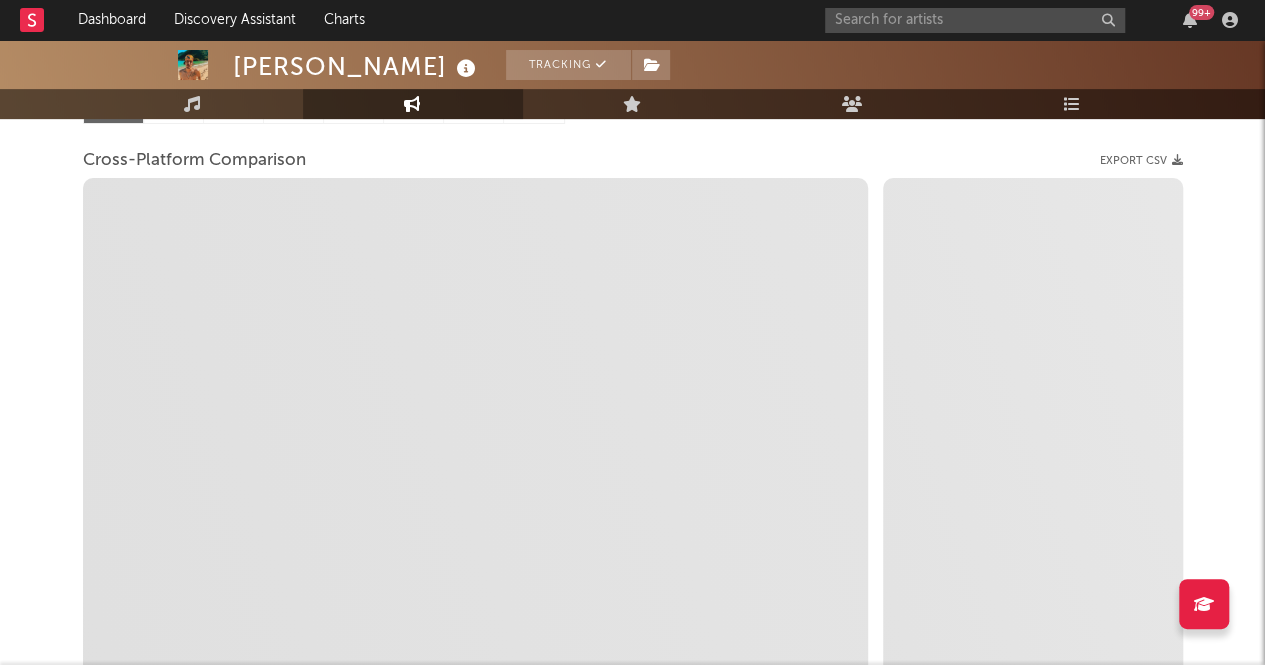 select on "1m" 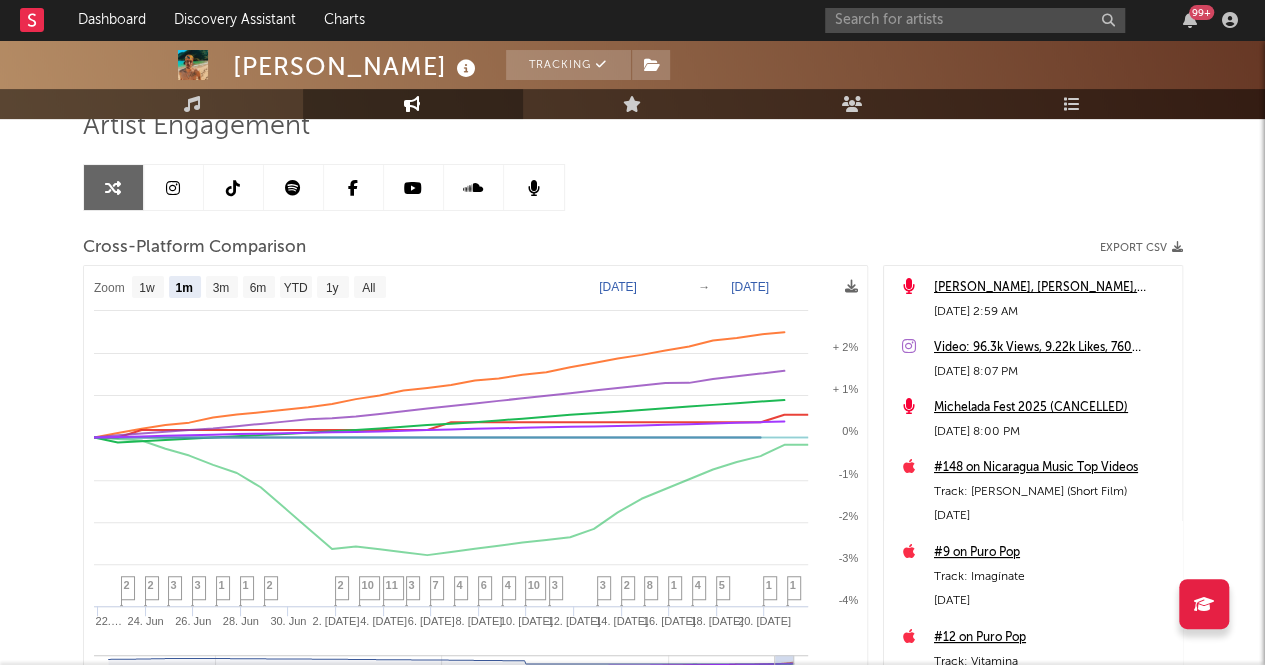 scroll, scrollTop: 161, scrollLeft: 0, axis: vertical 